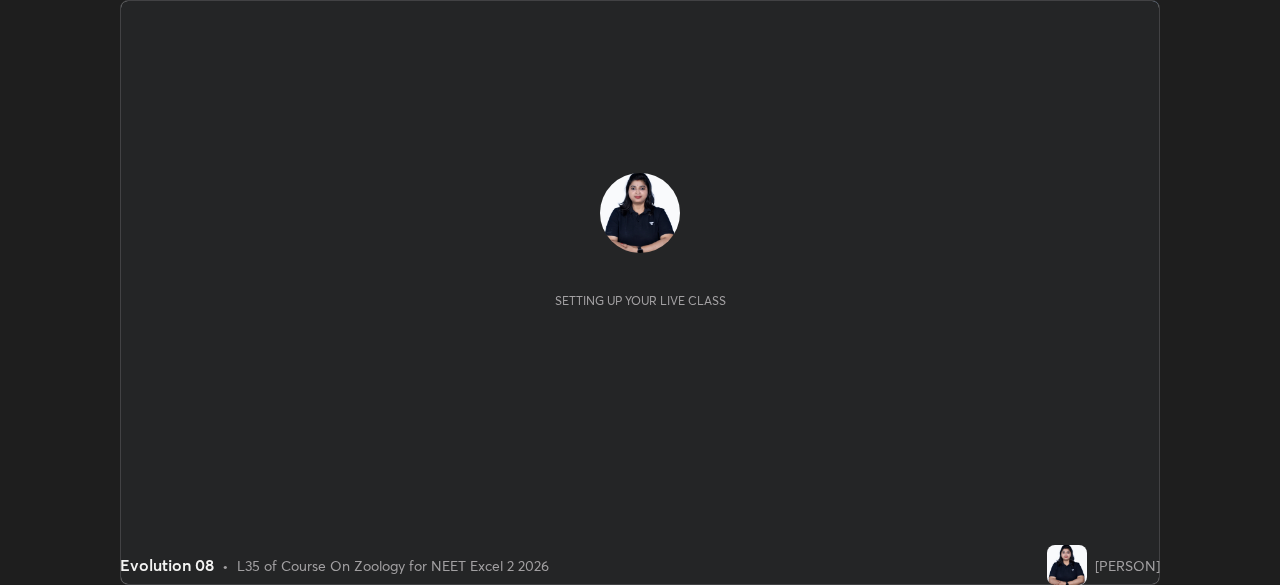 scroll, scrollTop: 0, scrollLeft: 0, axis: both 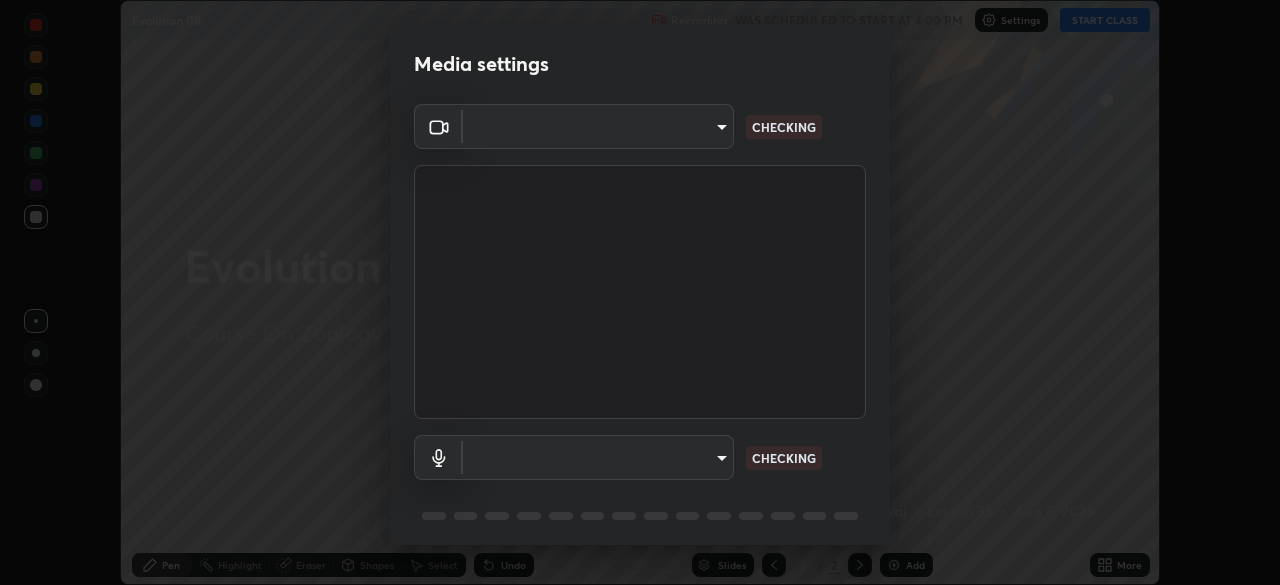 type on "0fd92c63274a1da87ca8b83bccb824cc967b90f14fb0b07e914fad7f84ec74b5" 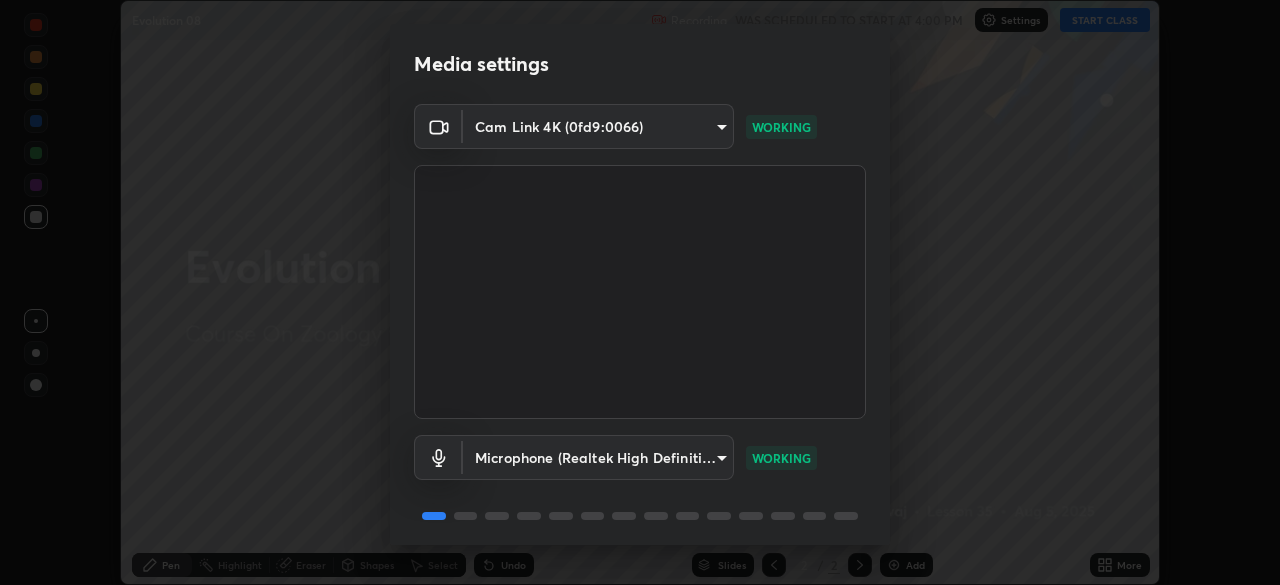 click on "Media settings Cam Link 4K (0fd9:0066) [HASH] WORKING Microphone (Realtek High Definition Audio) [HASH] WORKING 1 / 5 Next" at bounding box center [640, 292] 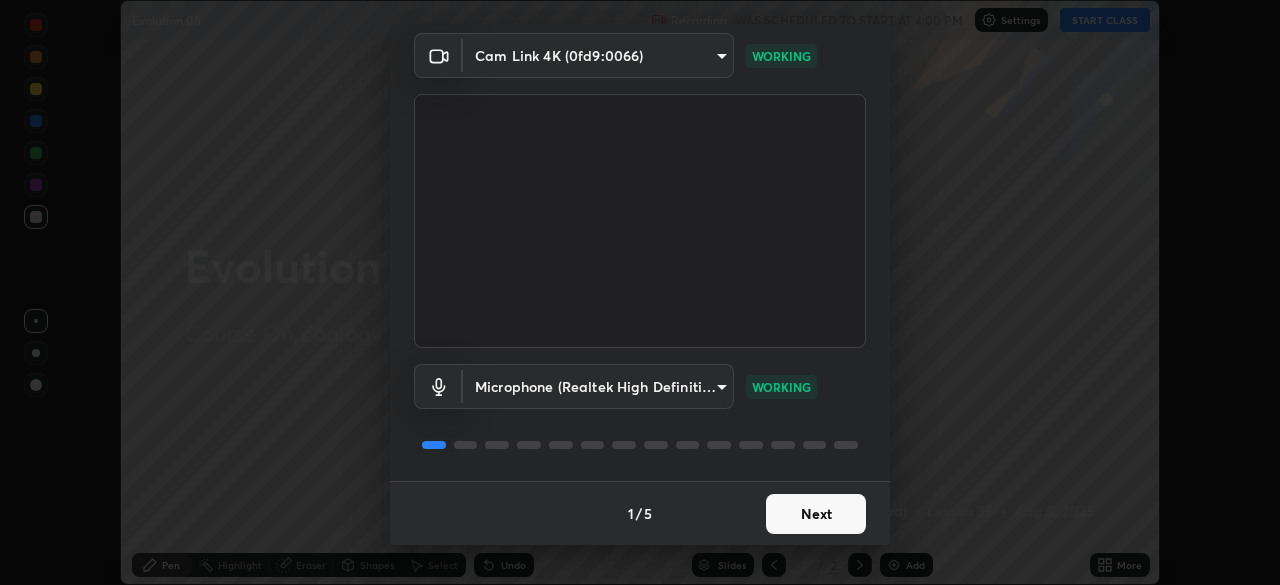 click on "Next" at bounding box center (816, 514) 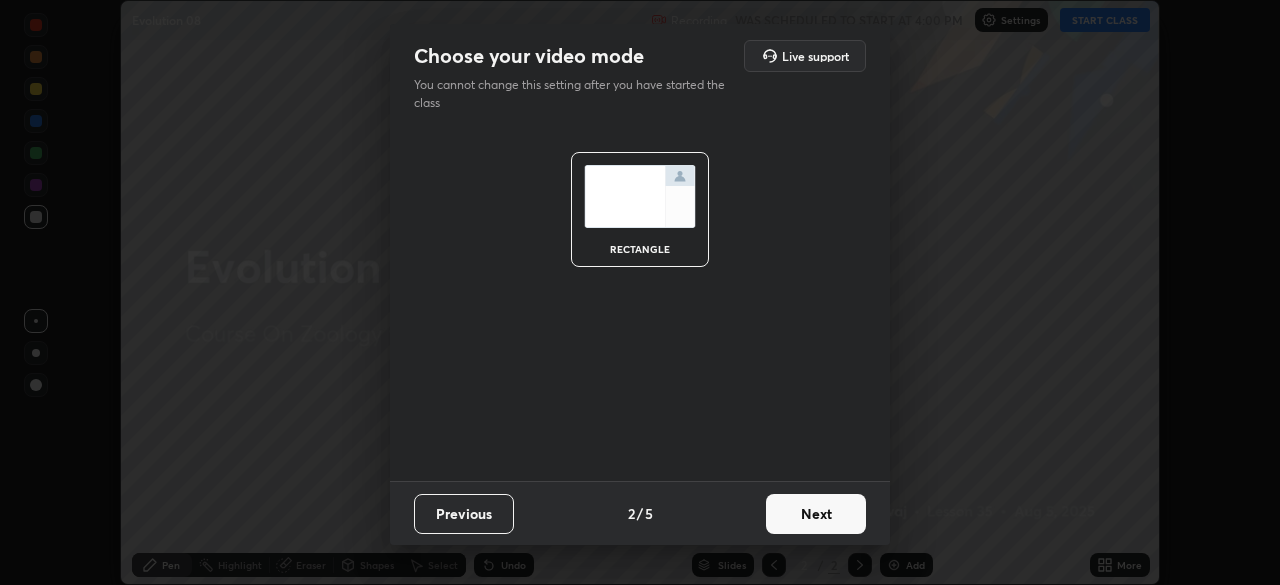 scroll, scrollTop: 0, scrollLeft: 0, axis: both 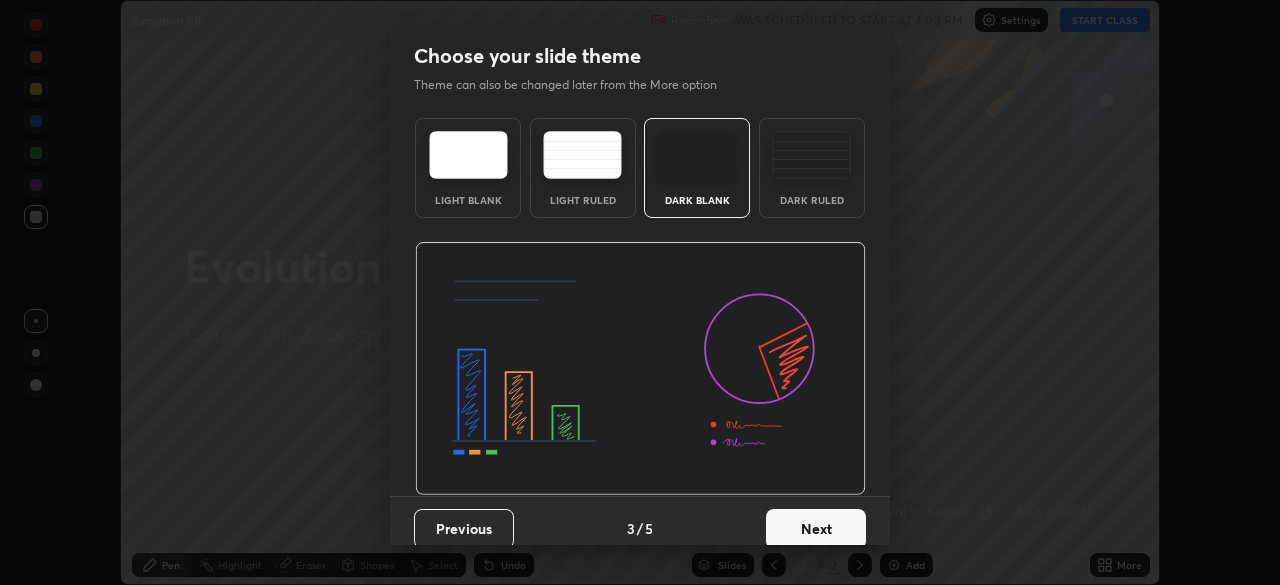 click on "Next" at bounding box center (816, 529) 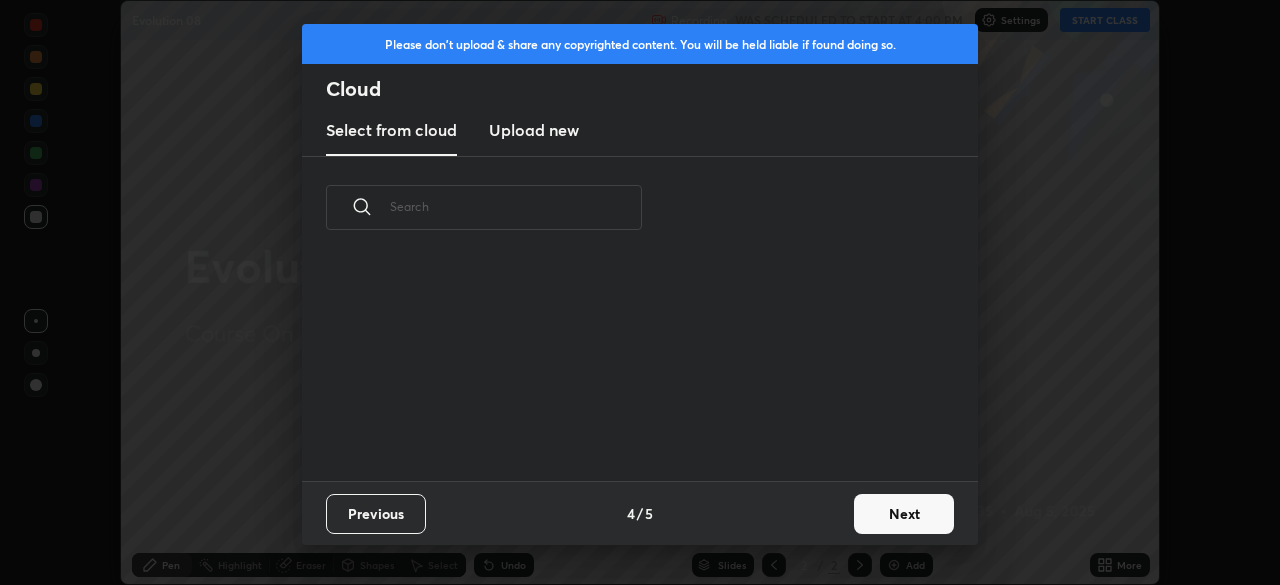 click on "Previous 4 / 5 Next" at bounding box center (640, 513) 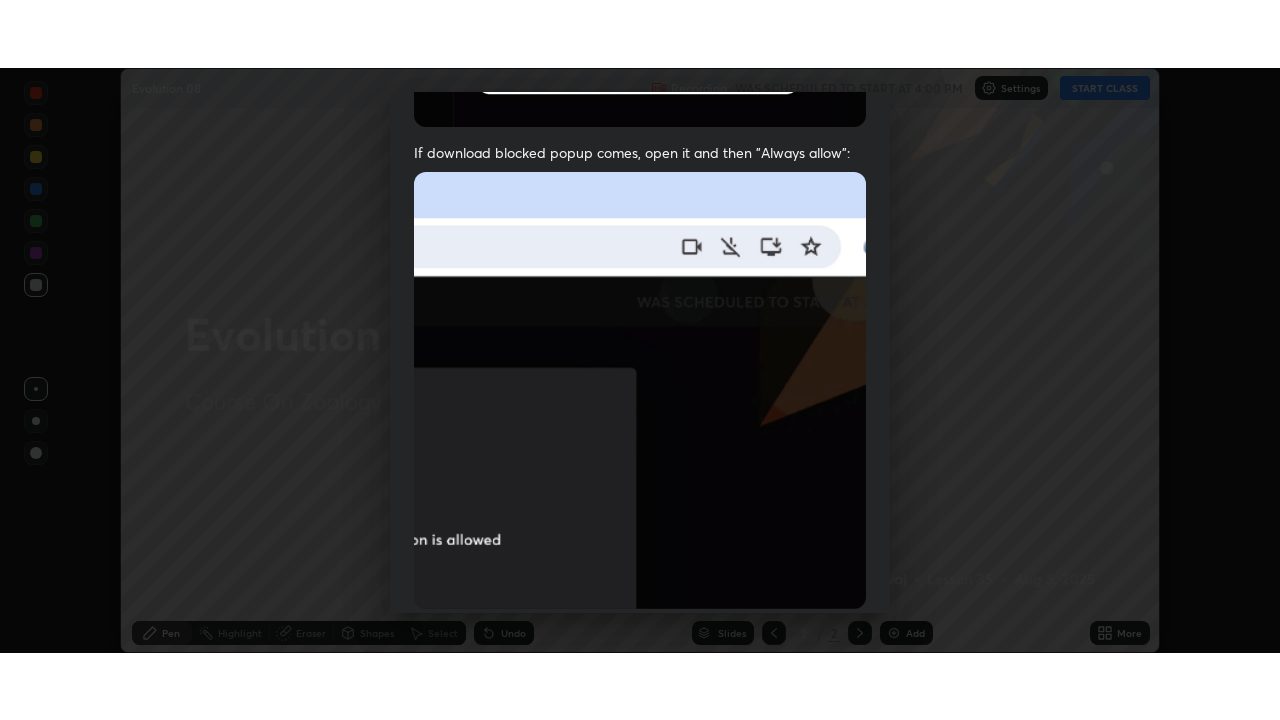 scroll, scrollTop: 479, scrollLeft: 0, axis: vertical 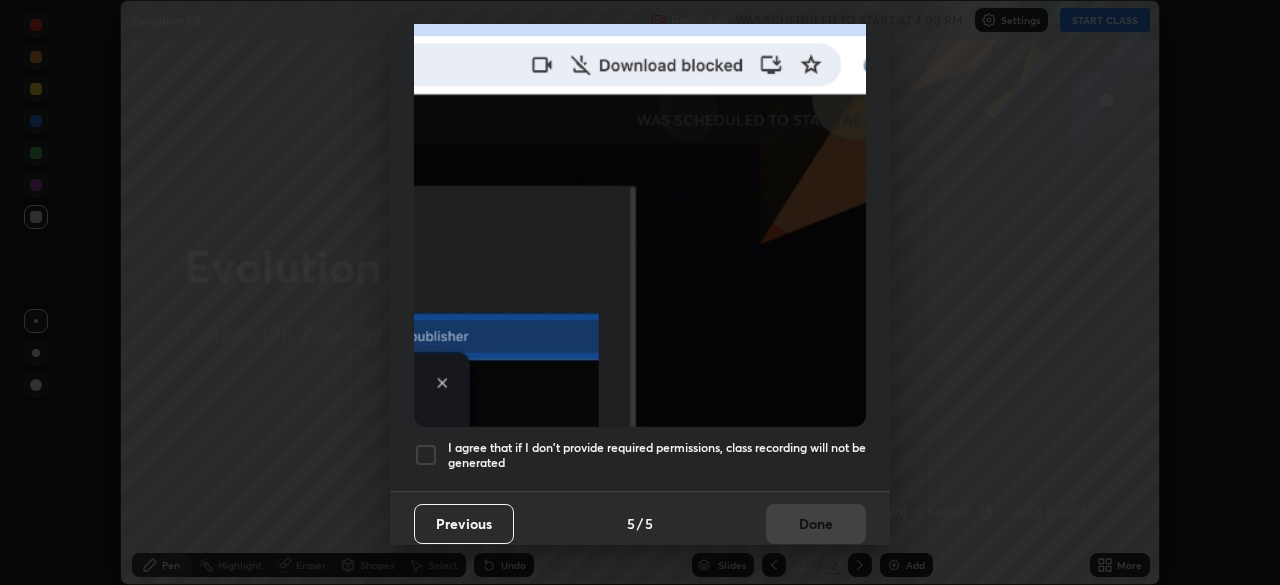 click at bounding box center (426, 455) 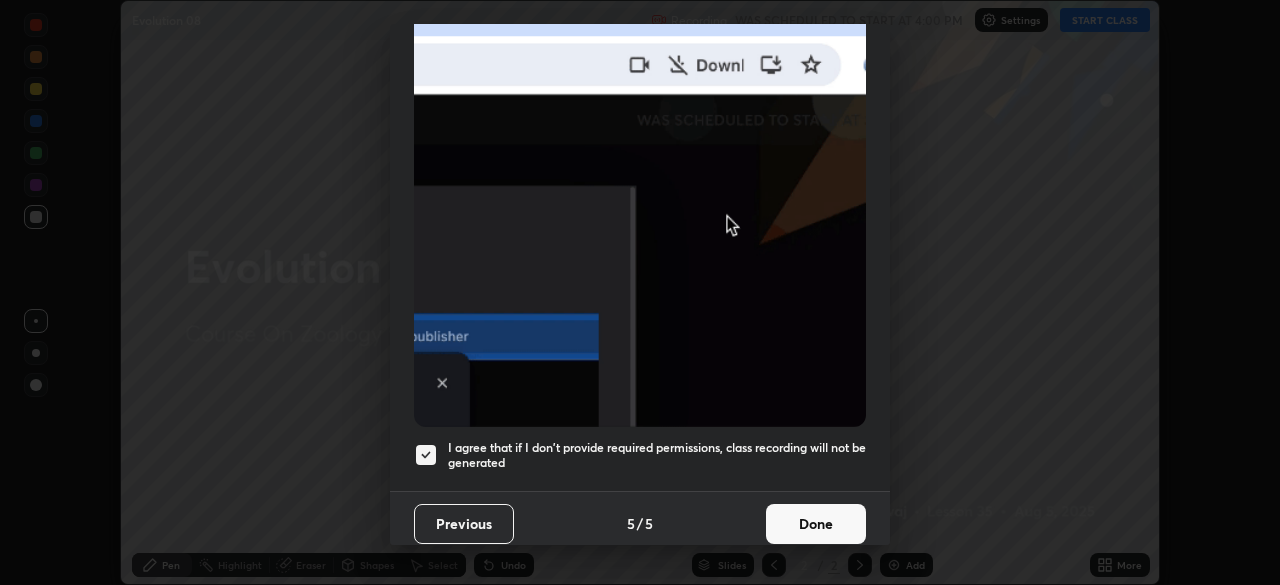 click on "Done" at bounding box center (816, 524) 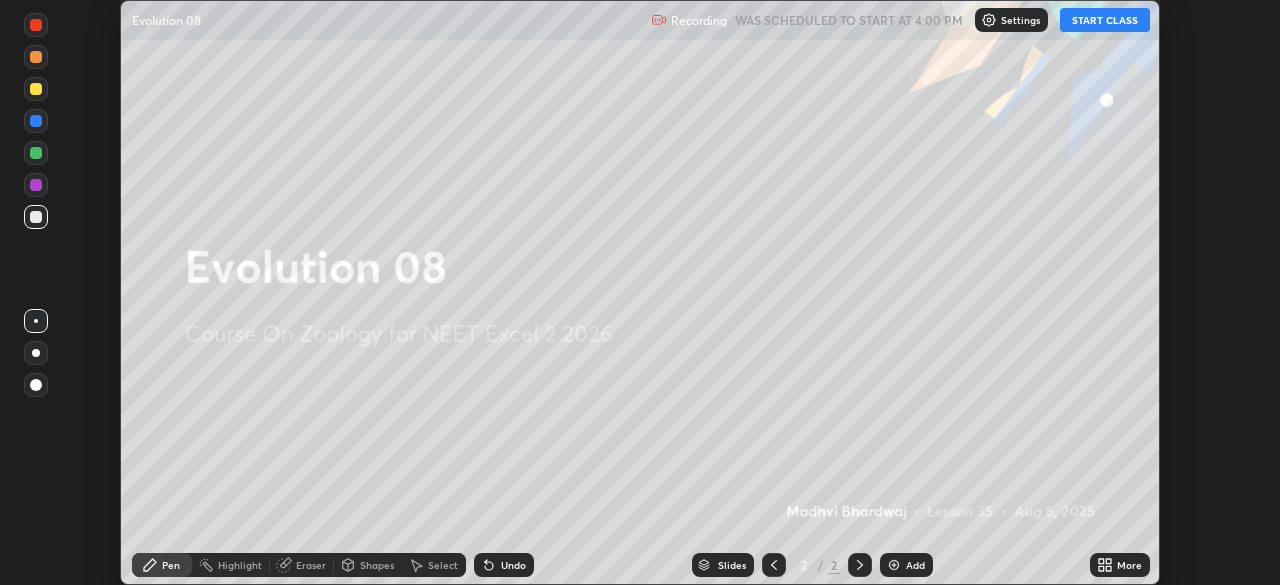 click on "START CLASS" at bounding box center (1105, 20) 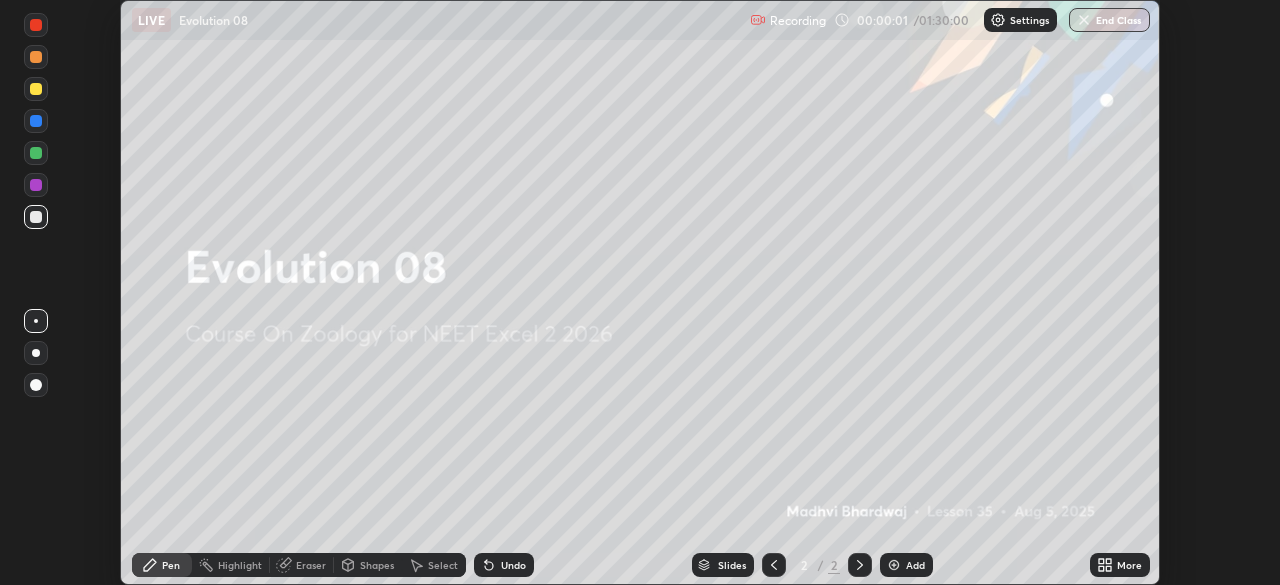 click 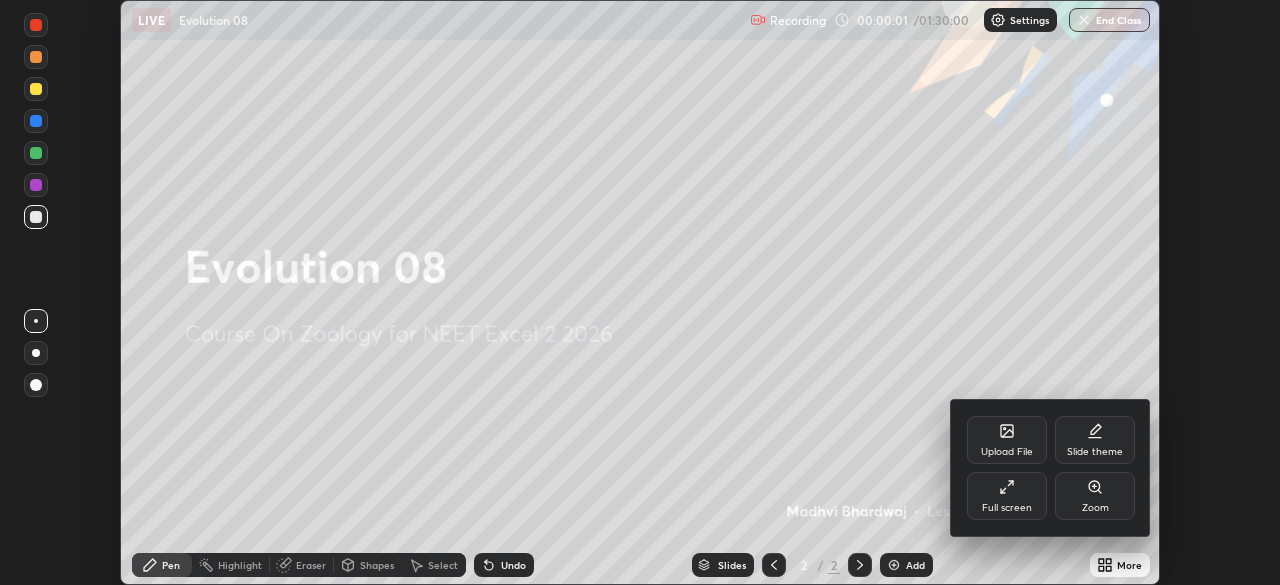 click on "Full screen" at bounding box center (1007, 508) 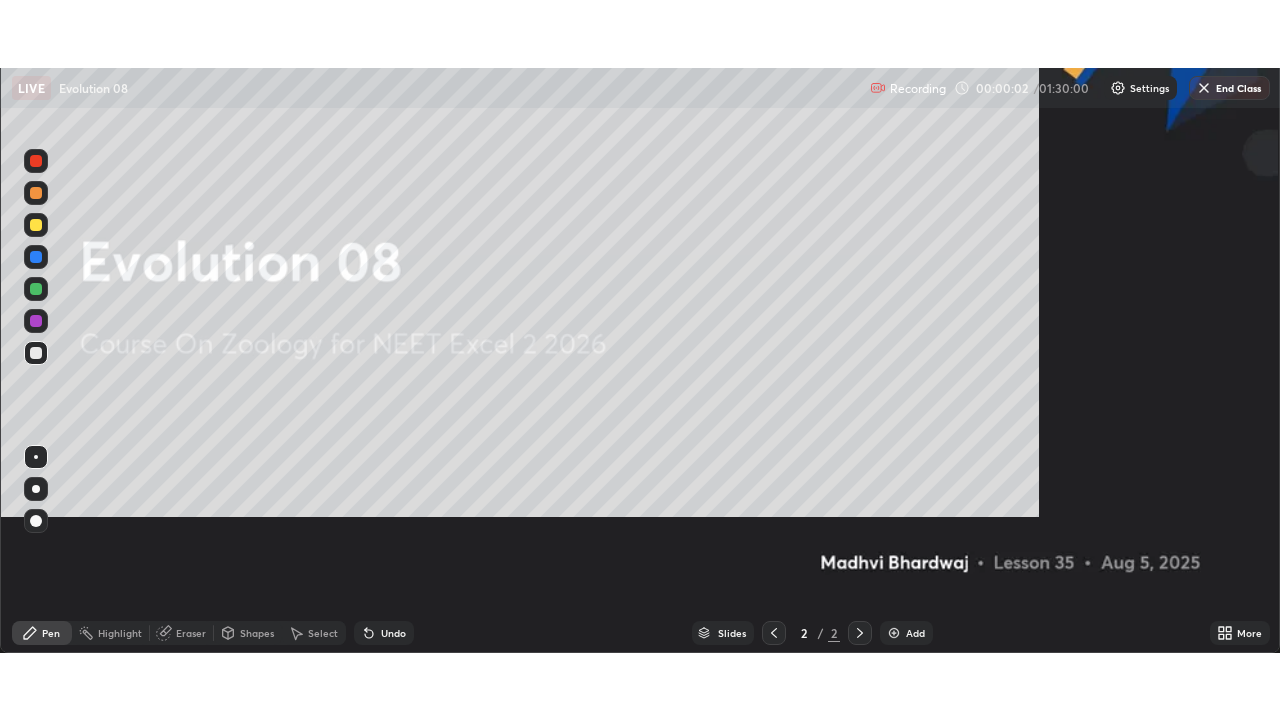 scroll, scrollTop: 99280, scrollLeft: 98720, axis: both 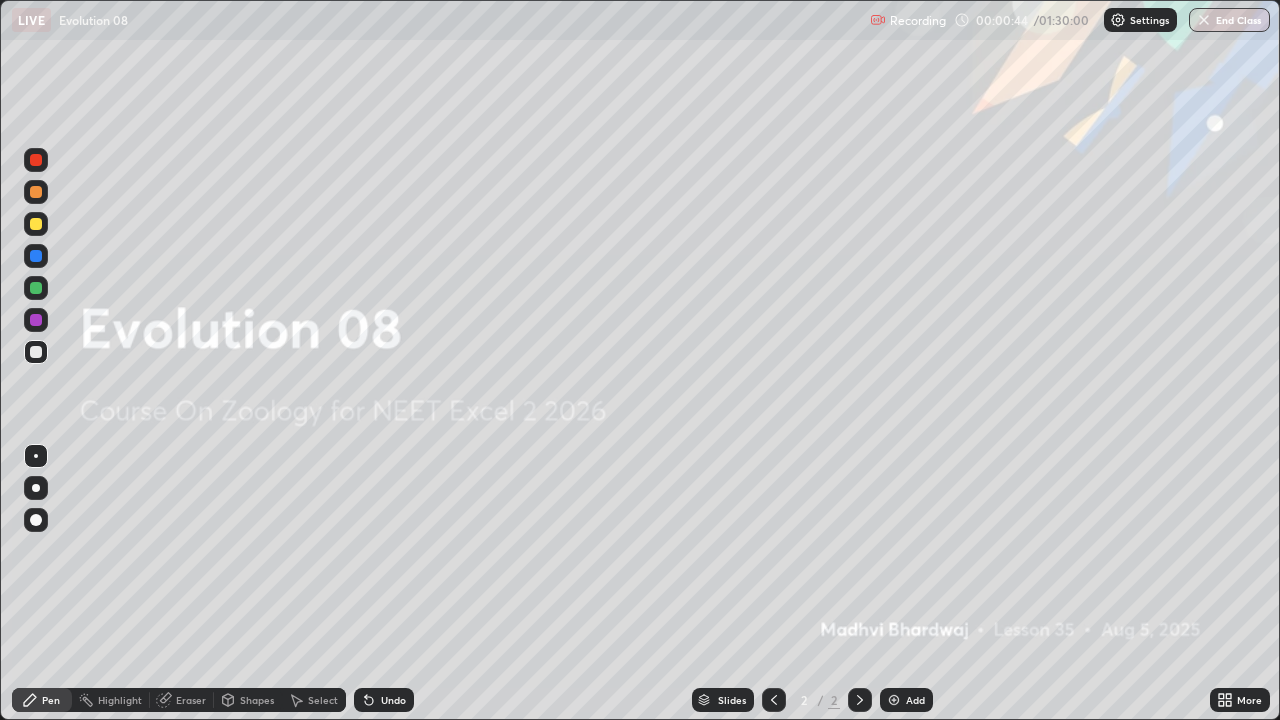 click on "Add" at bounding box center [906, 700] 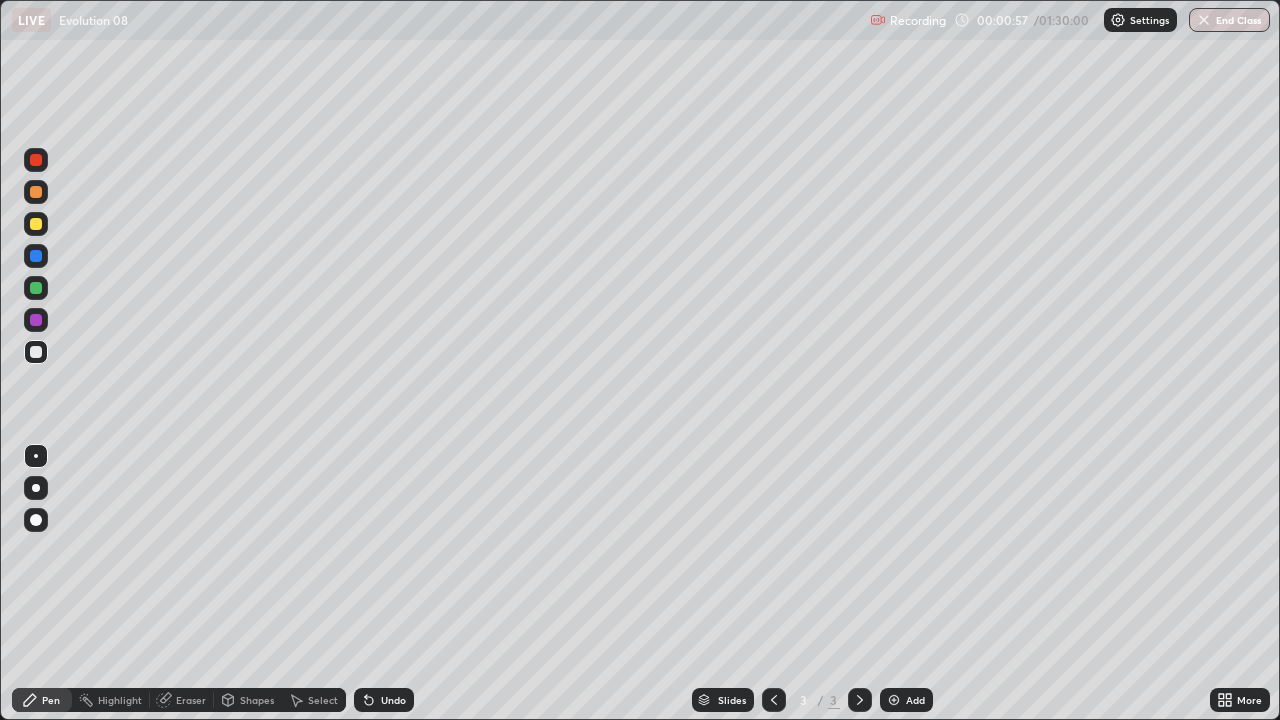 click on "Add" at bounding box center (915, 700) 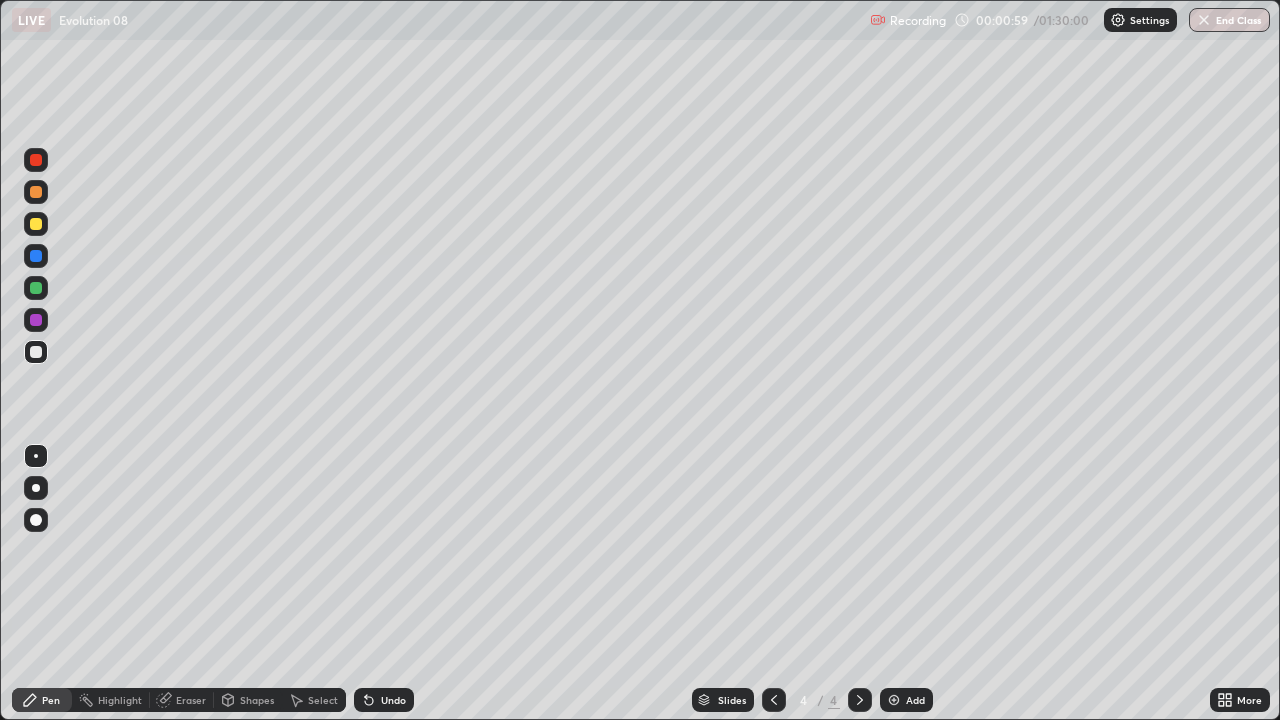 click on "Add" at bounding box center (915, 700) 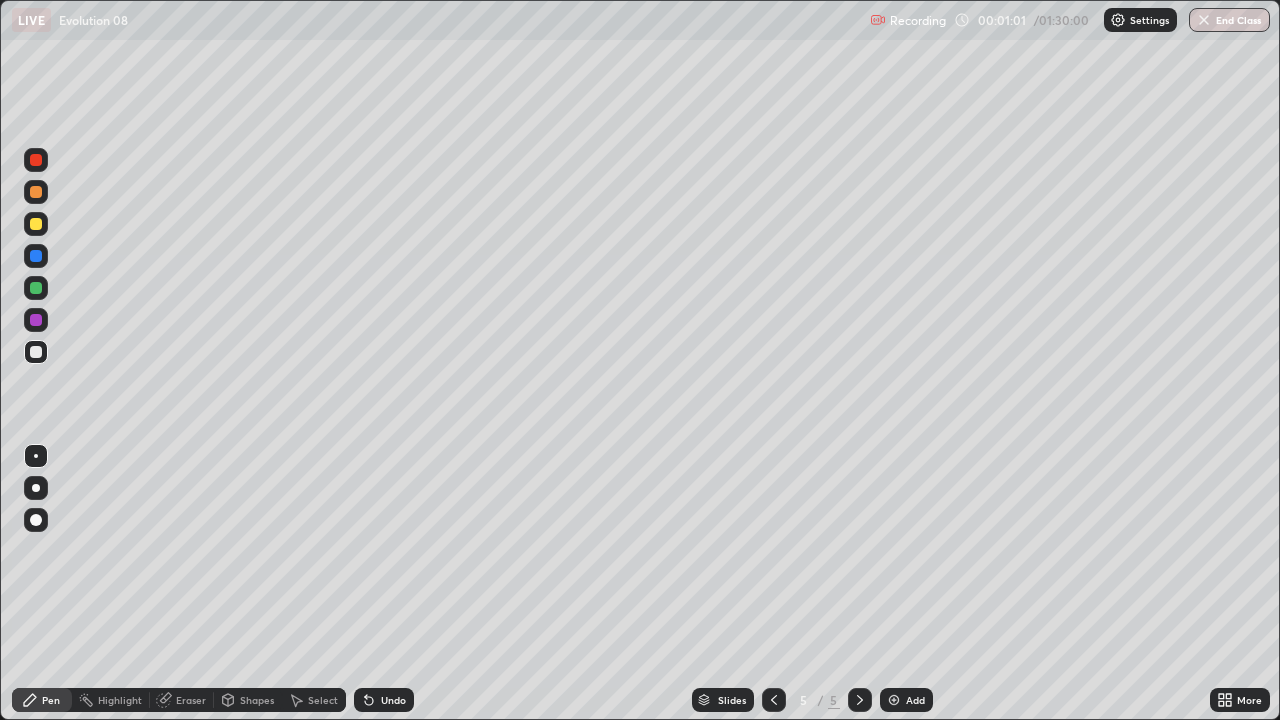 click at bounding box center [36, 224] 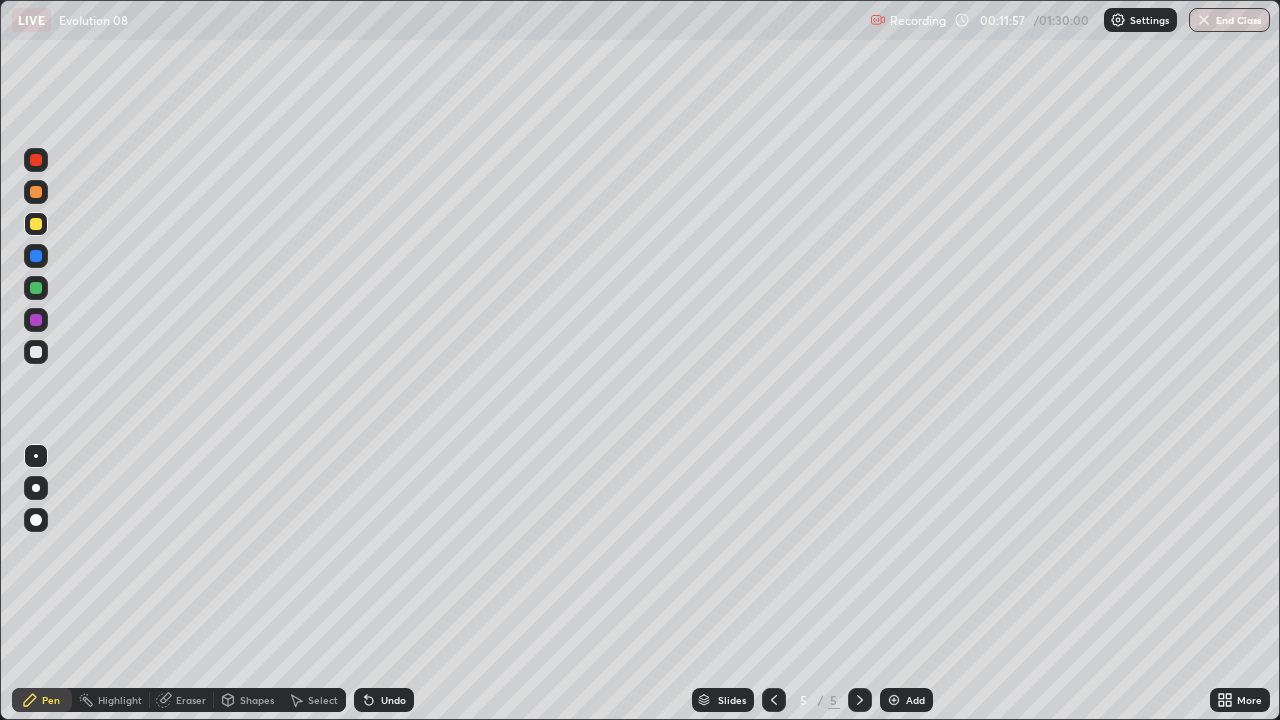 click 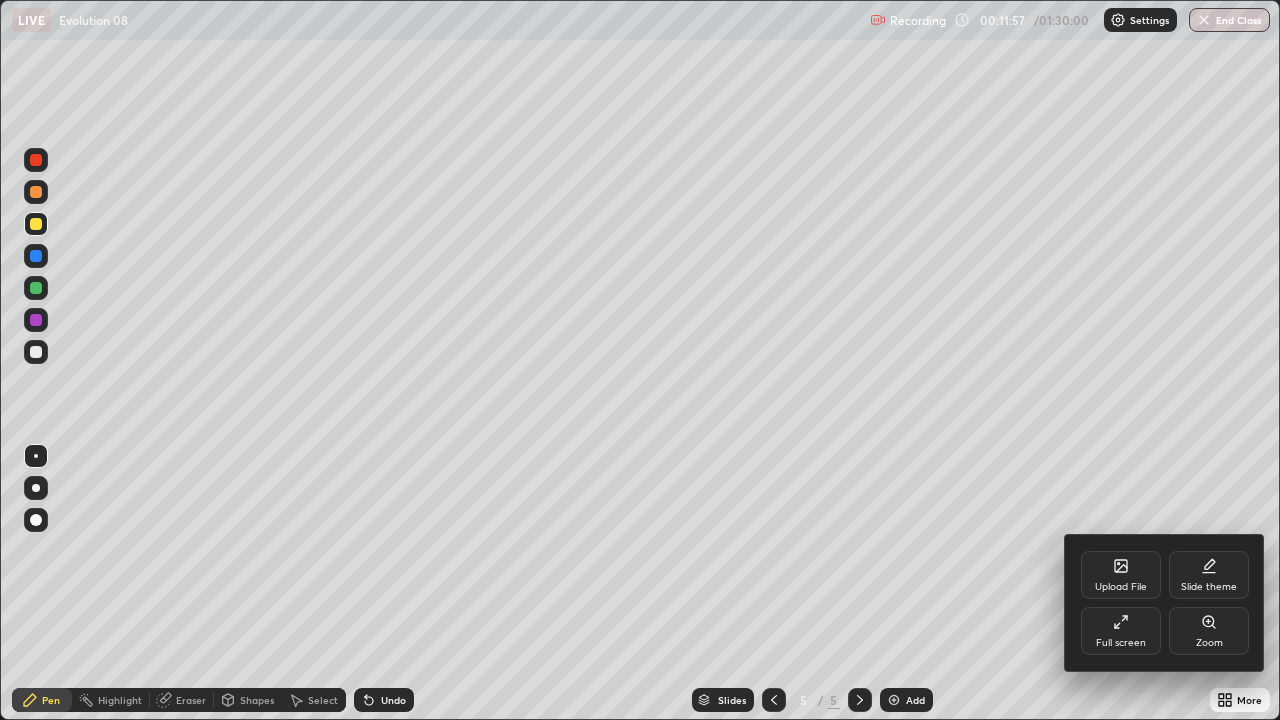 click on "Full screen" at bounding box center [1121, 631] 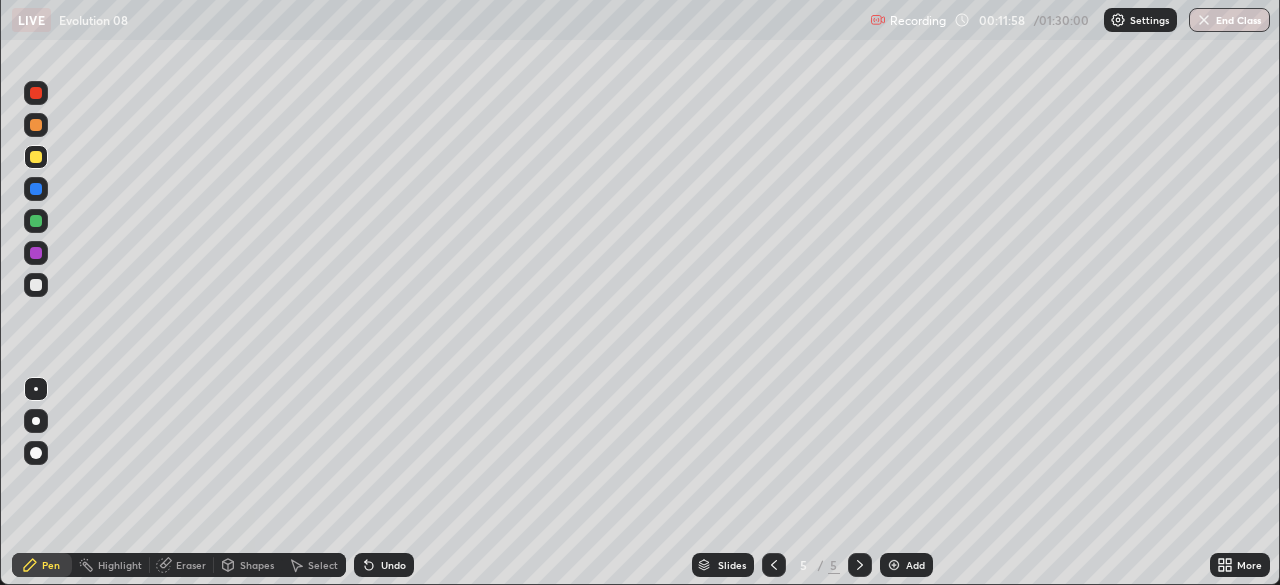 scroll, scrollTop: 585, scrollLeft: 1280, axis: both 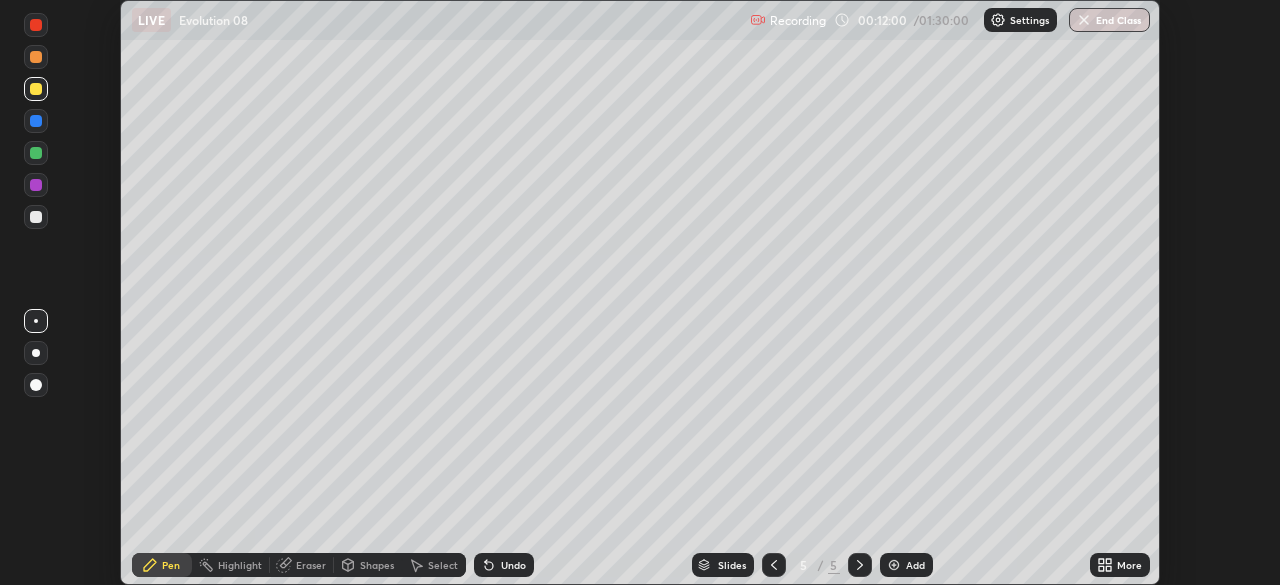 click on "More" at bounding box center [1129, 565] 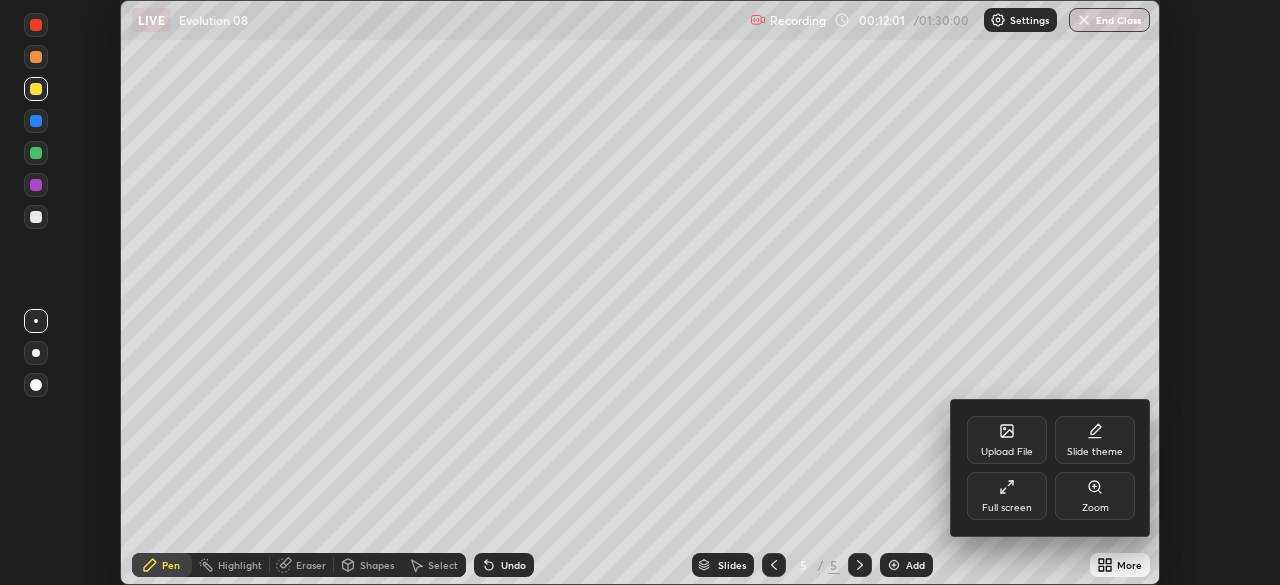 click on "Full screen" at bounding box center (1007, 496) 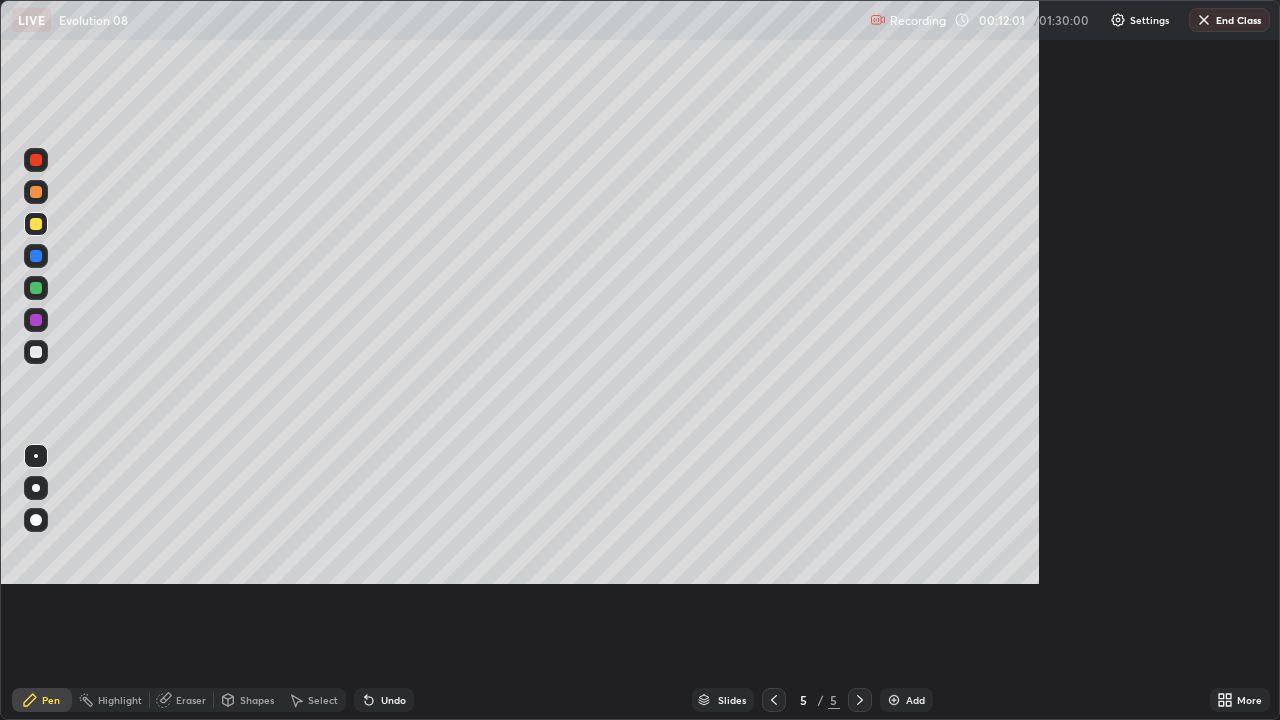 scroll, scrollTop: 99280, scrollLeft: 98720, axis: both 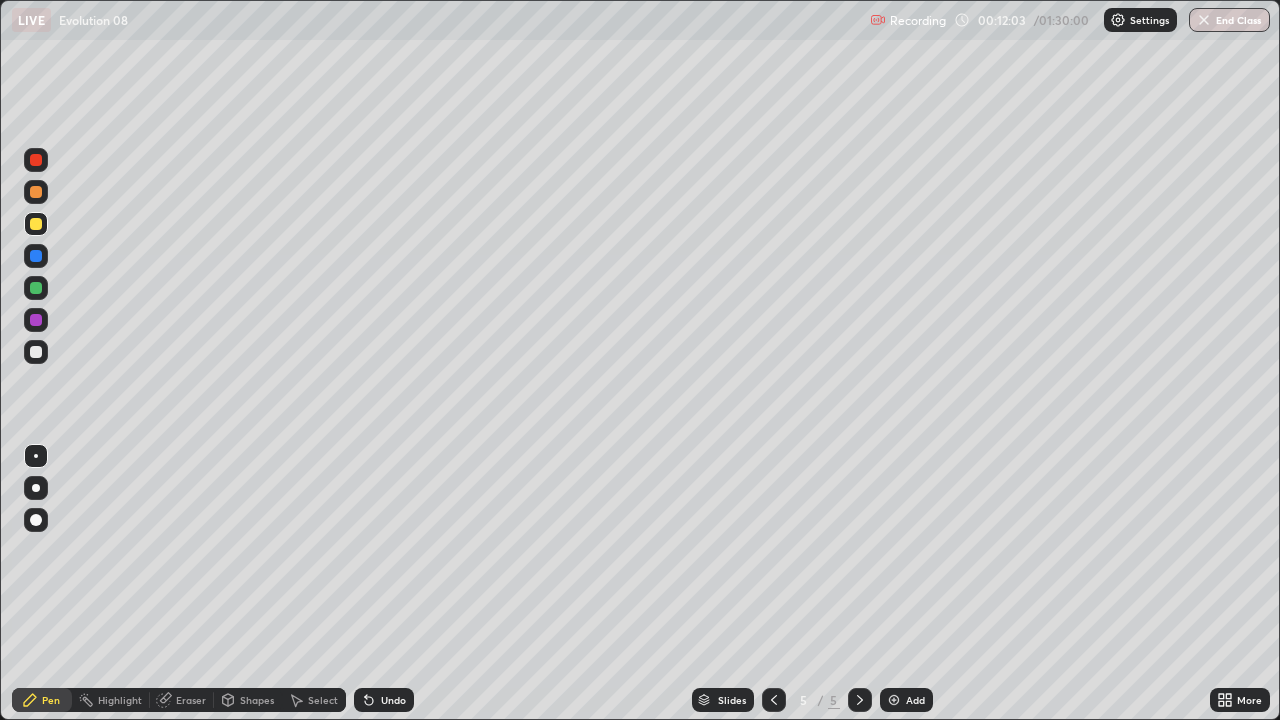 click at bounding box center [36, 352] 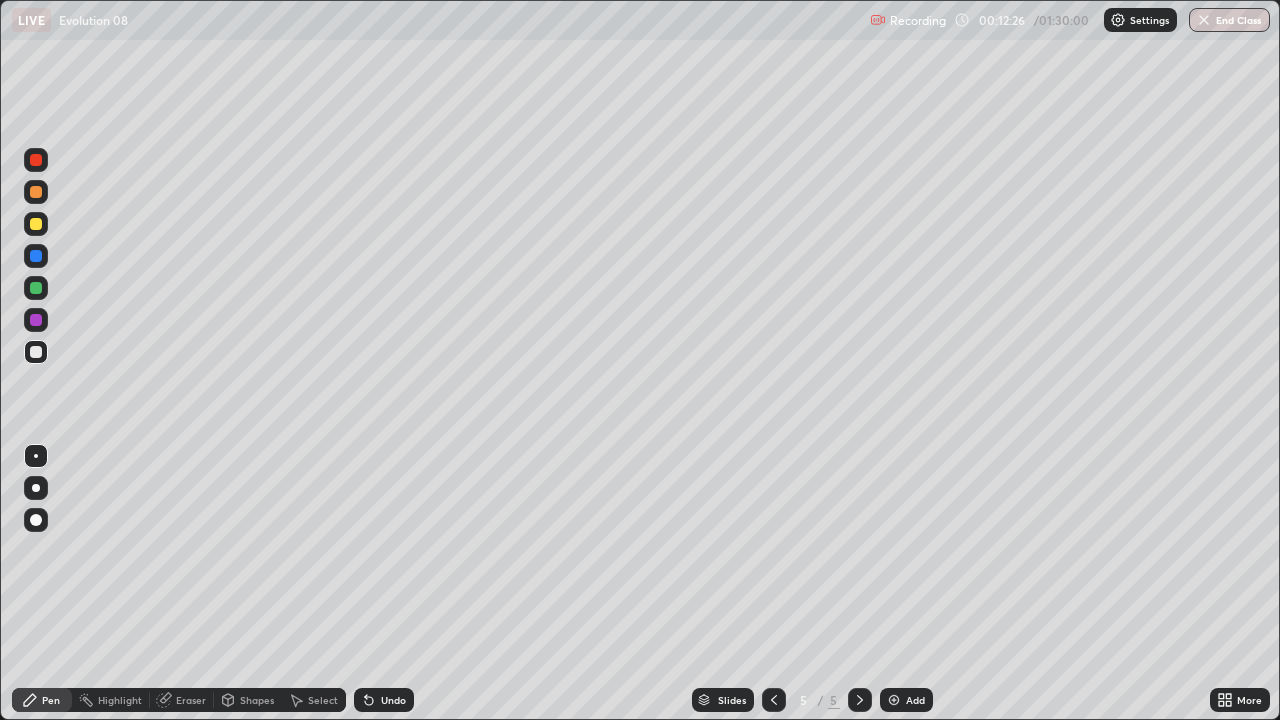 click on "More" at bounding box center (1249, 700) 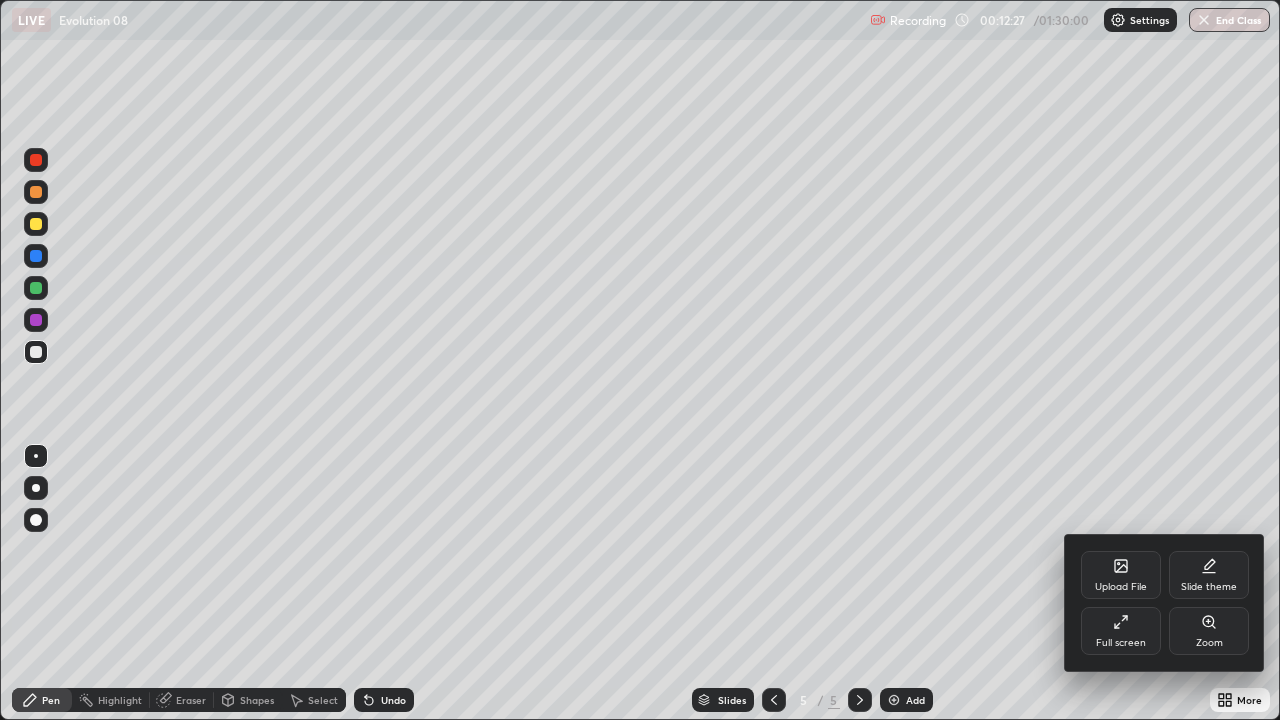 click 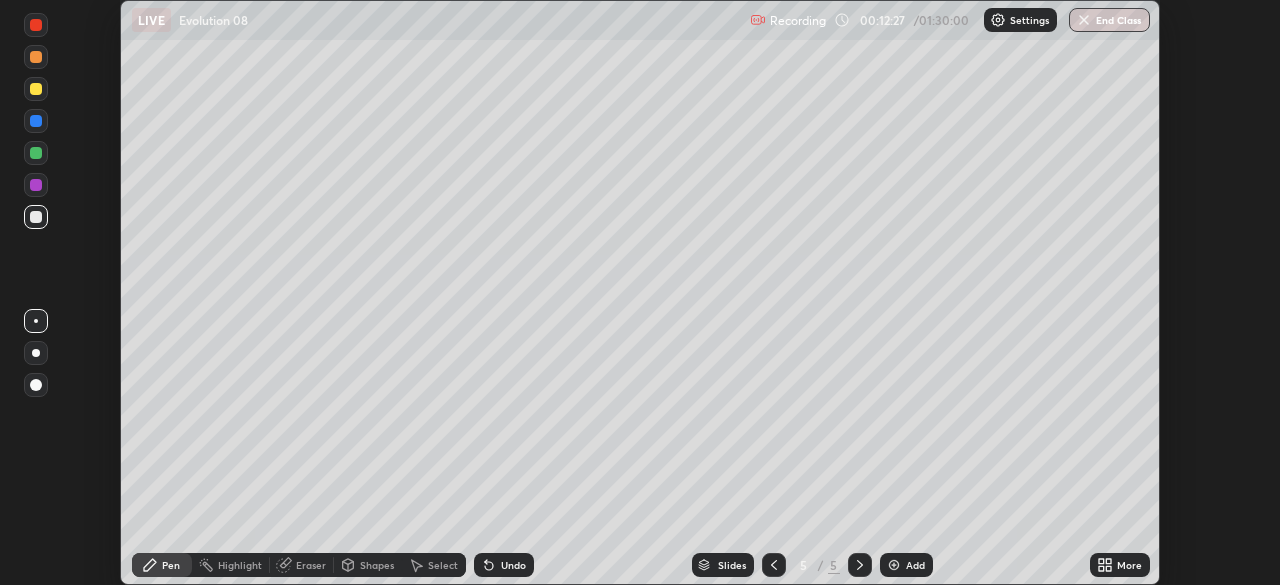 scroll, scrollTop: 585, scrollLeft: 1280, axis: both 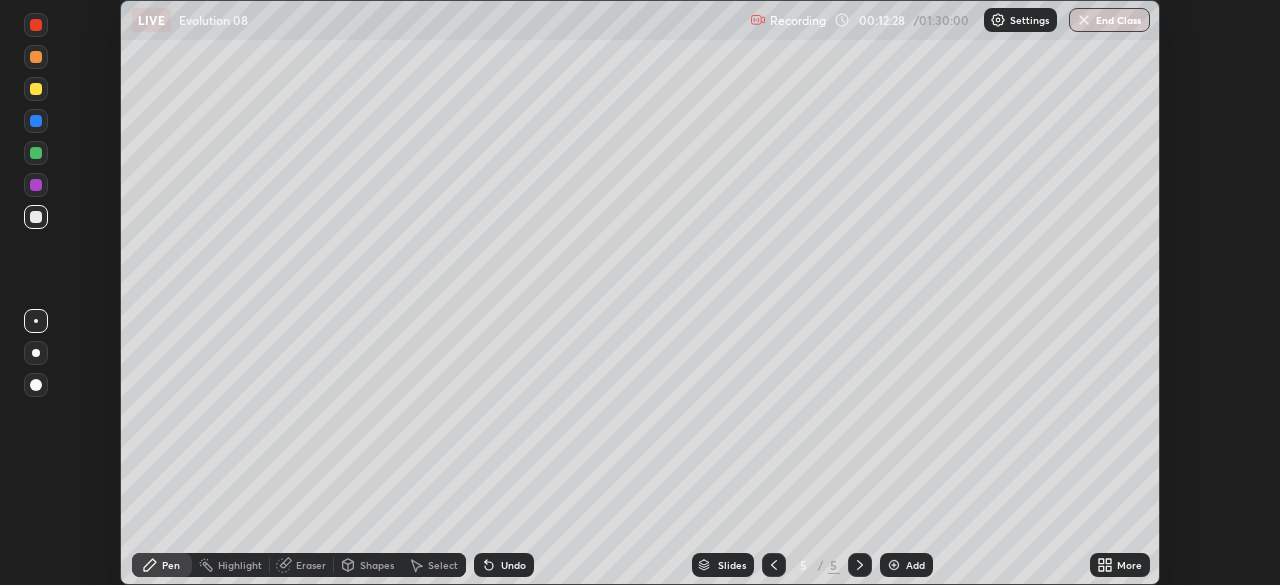 click 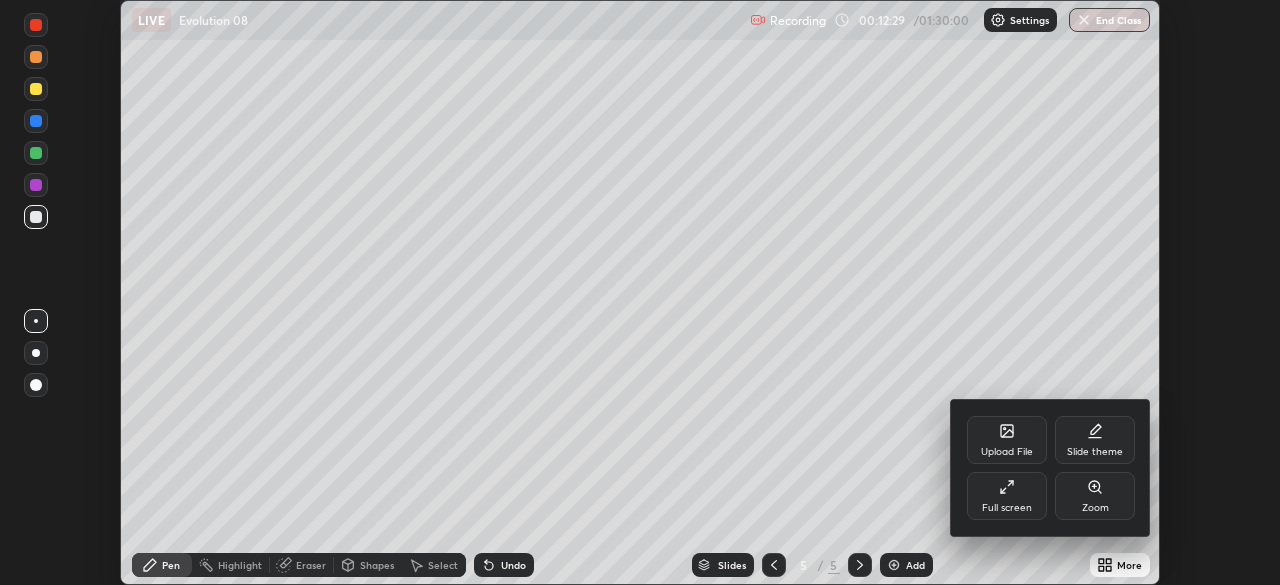 click on "Full screen" at bounding box center (1007, 508) 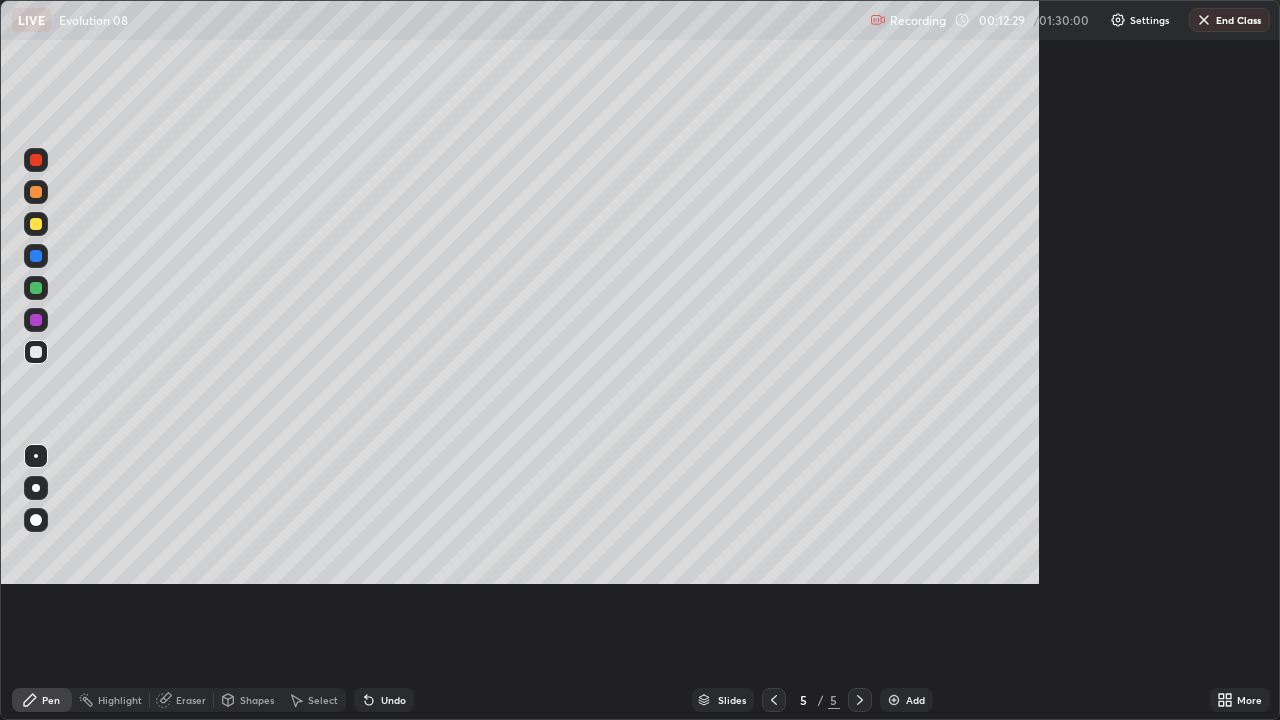 scroll, scrollTop: 99280, scrollLeft: 98720, axis: both 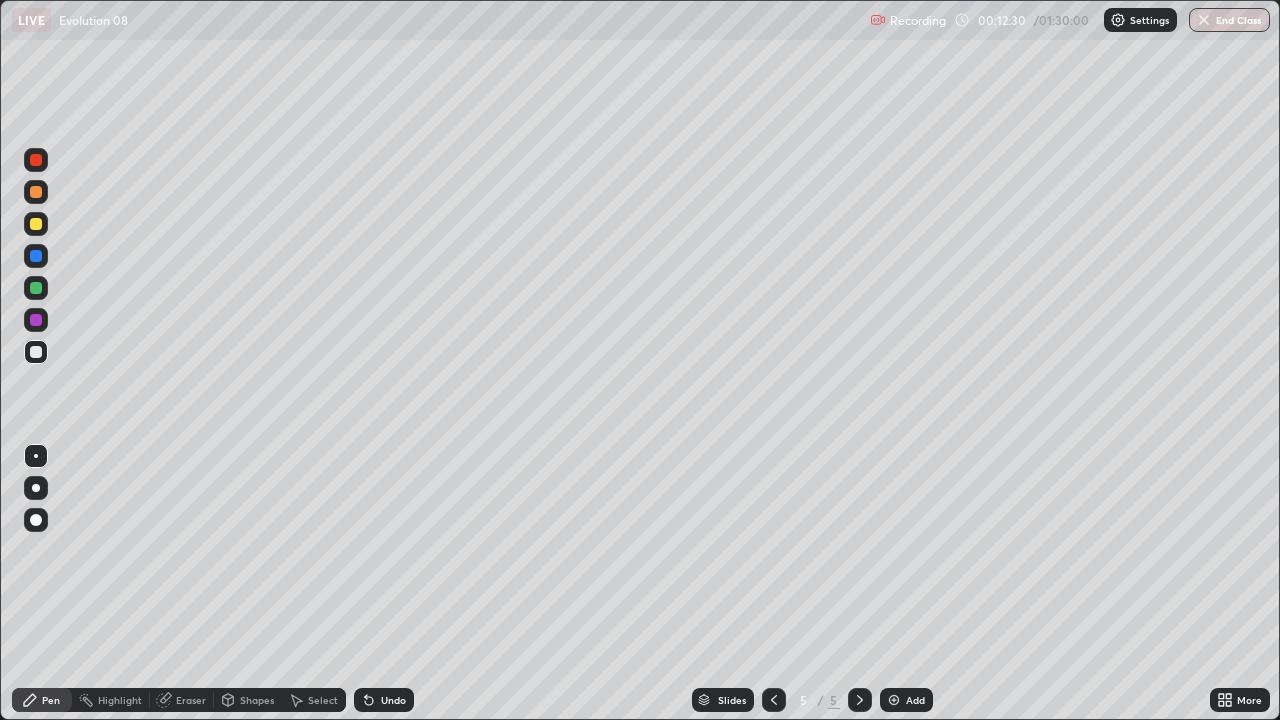 click 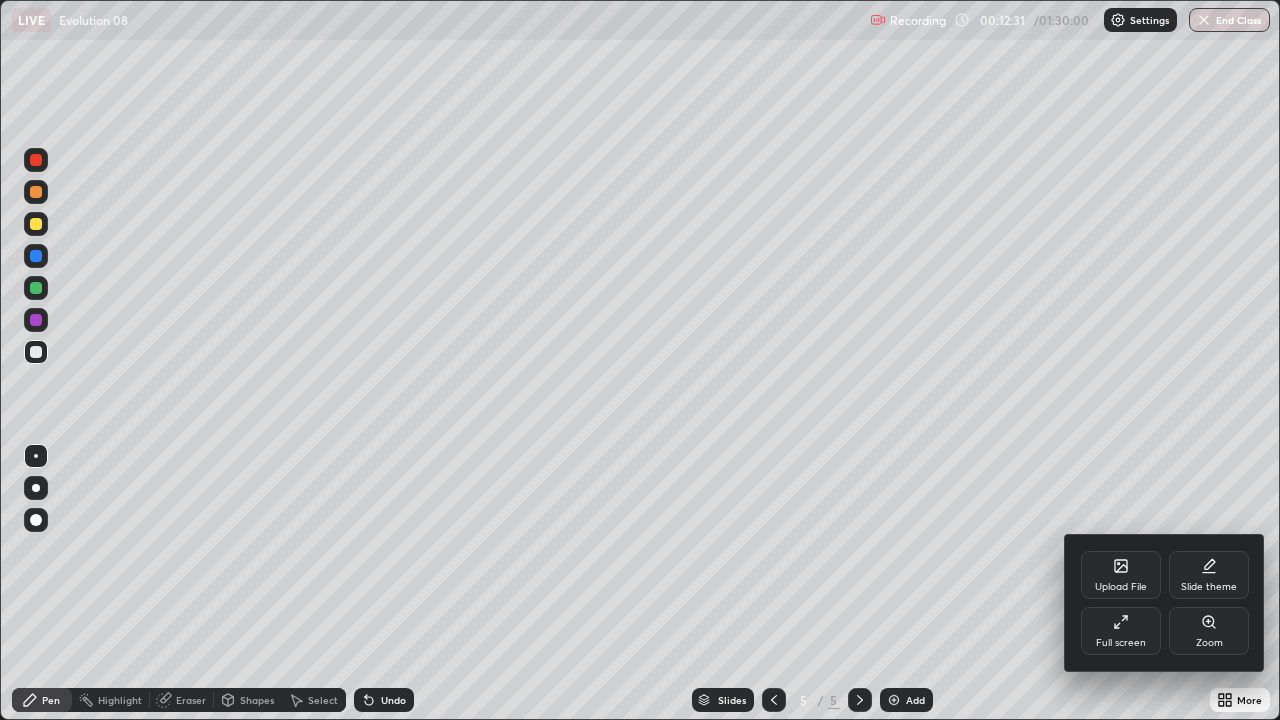 click on "Full screen" at bounding box center (1121, 631) 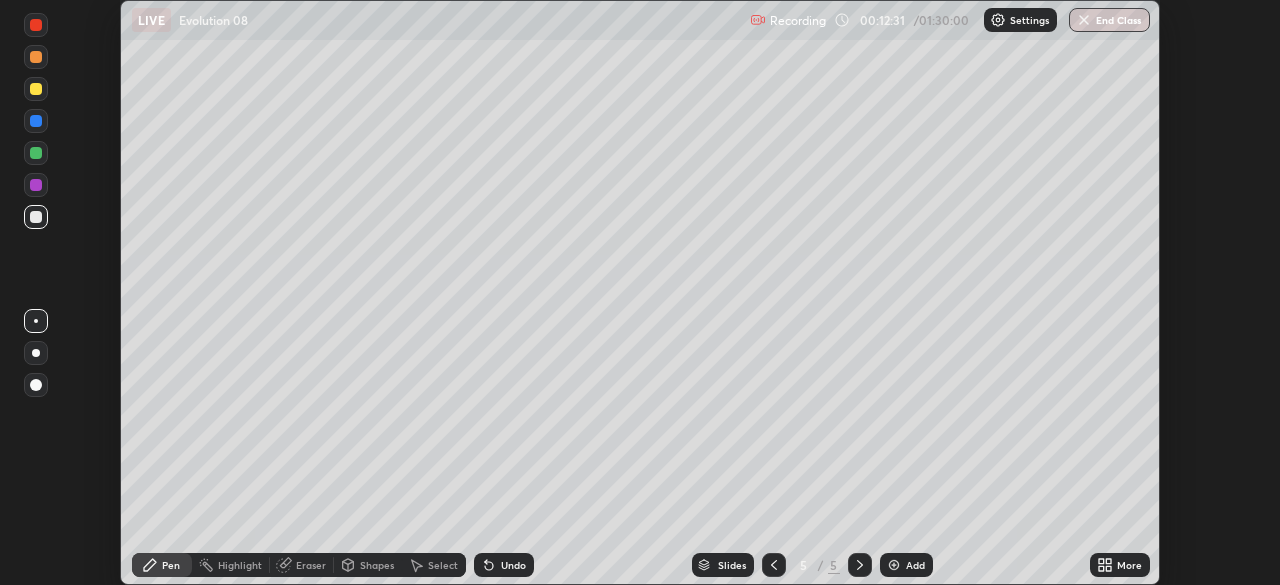 scroll, scrollTop: 585, scrollLeft: 1280, axis: both 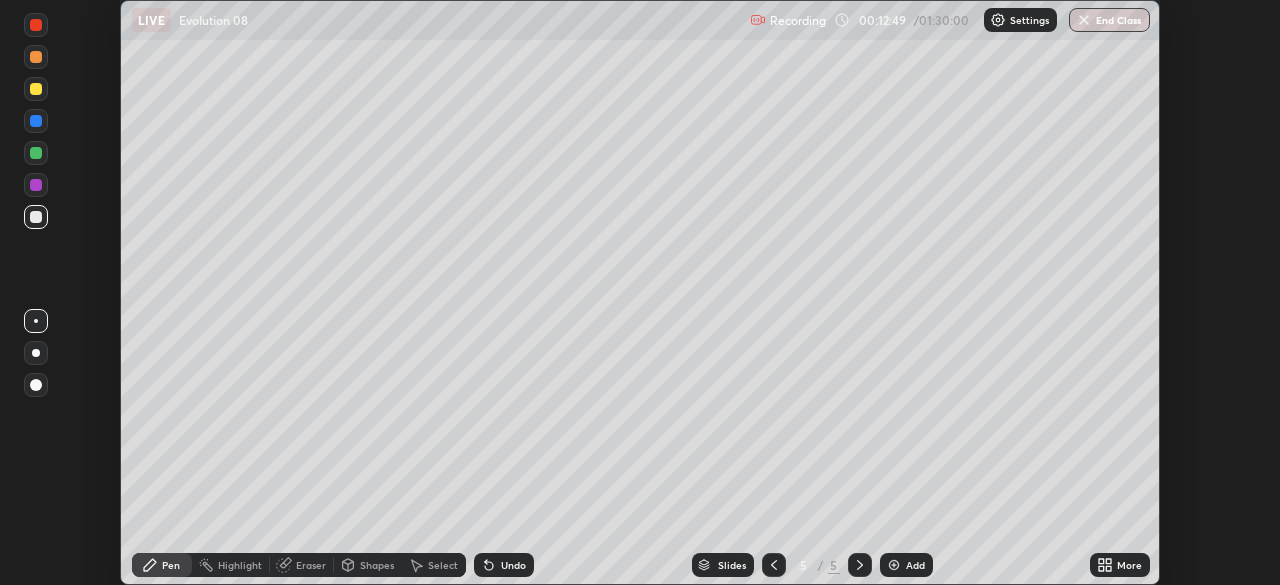 click on "More" at bounding box center (1120, 565) 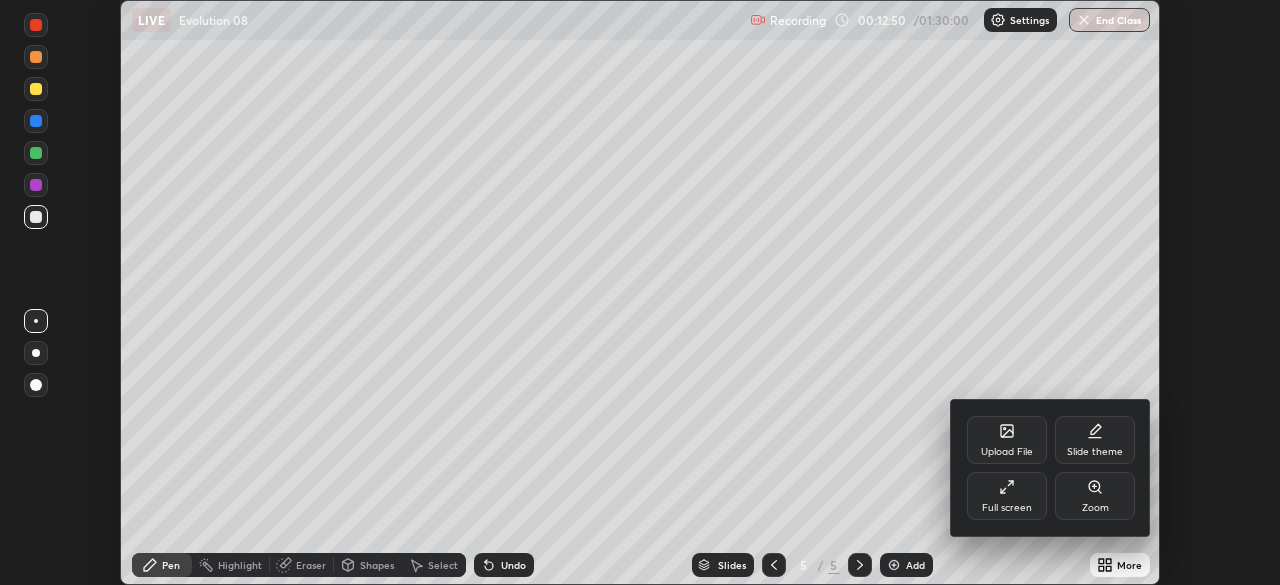 click on "Full screen" at bounding box center [1007, 496] 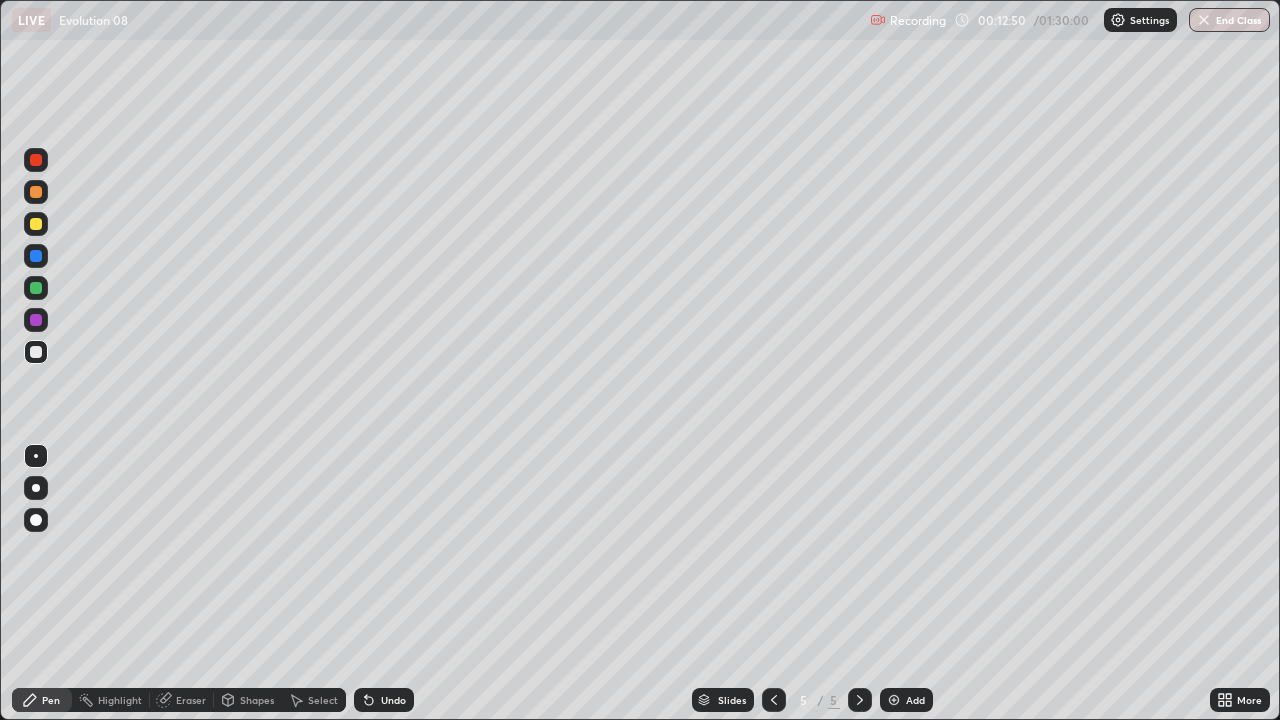 scroll, scrollTop: 99280, scrollLeft: 98720, axis: both 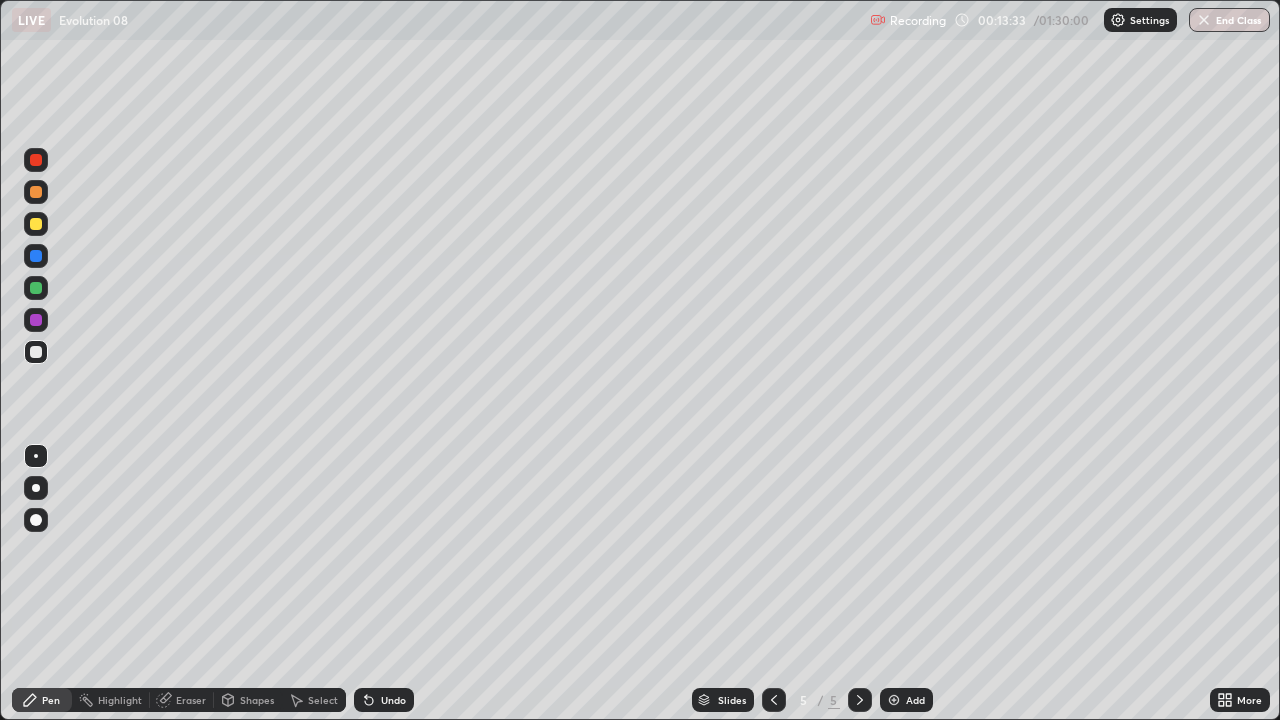 click at bounding box center (36, 192) 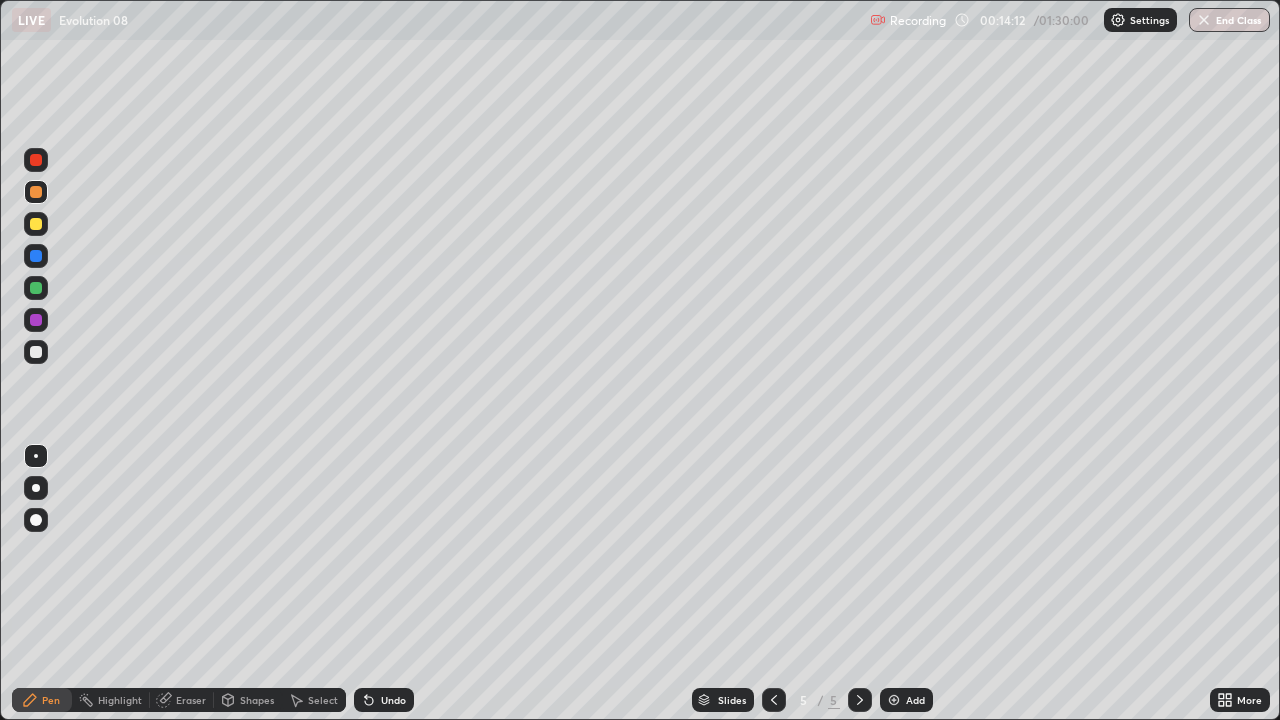 click at bounding box center [36, 352] 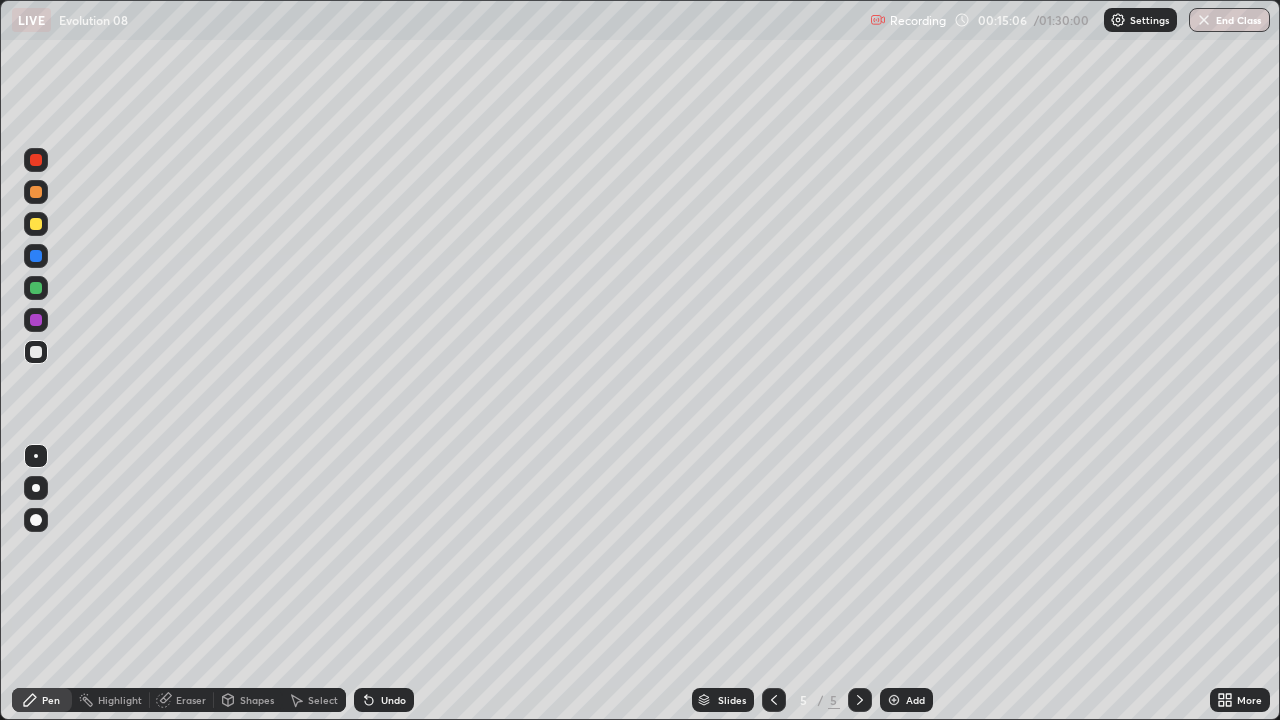 click at bounding box center (36, 224) 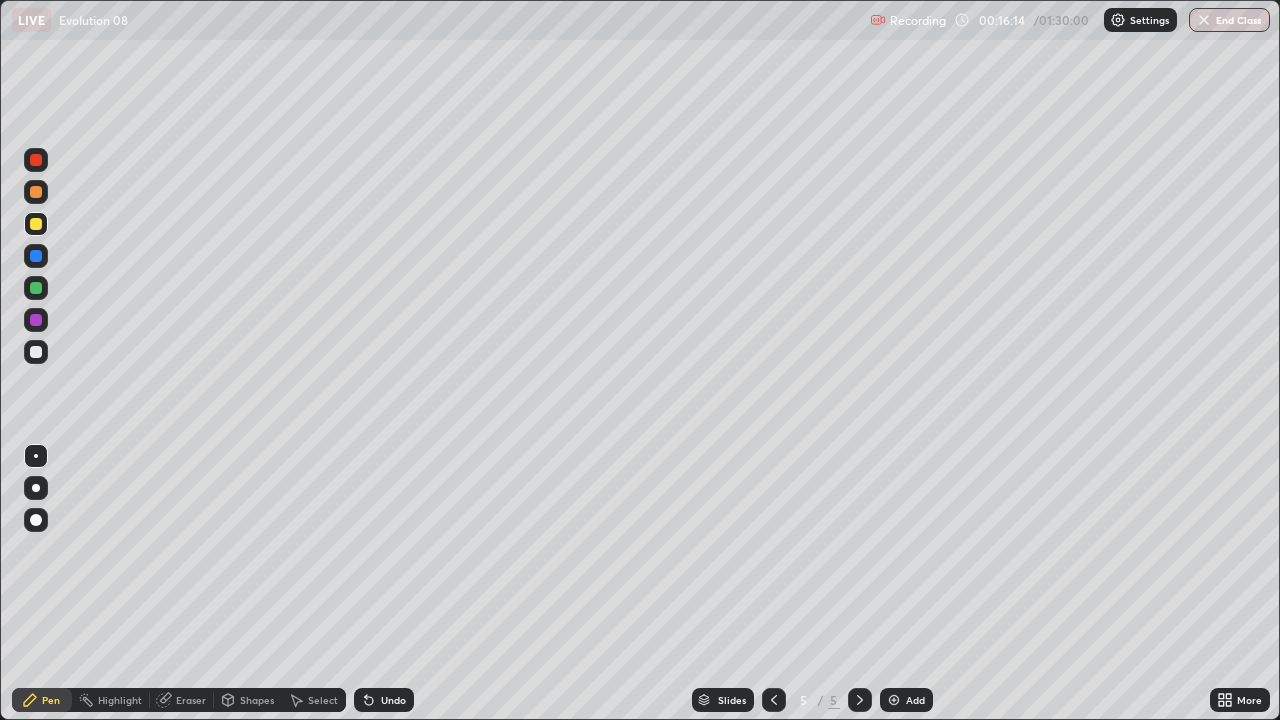 click at bounding box center [36, 352] 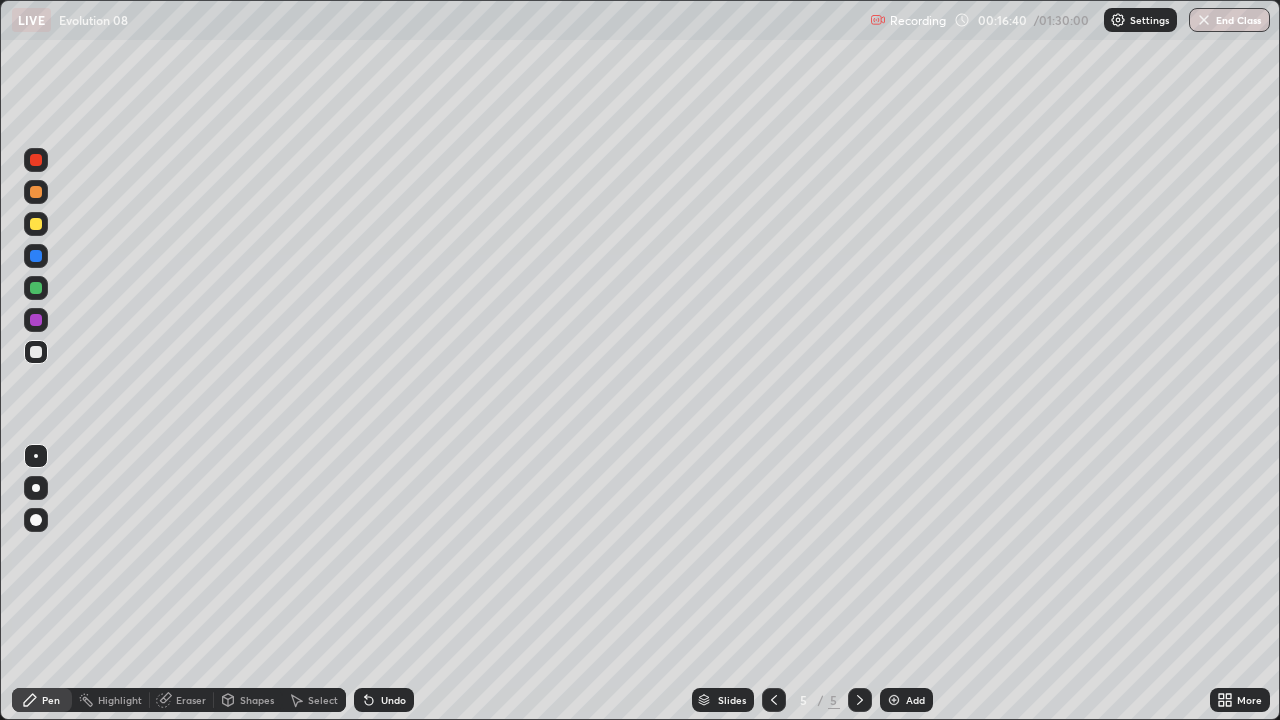 click at bounding box center [36, 224] 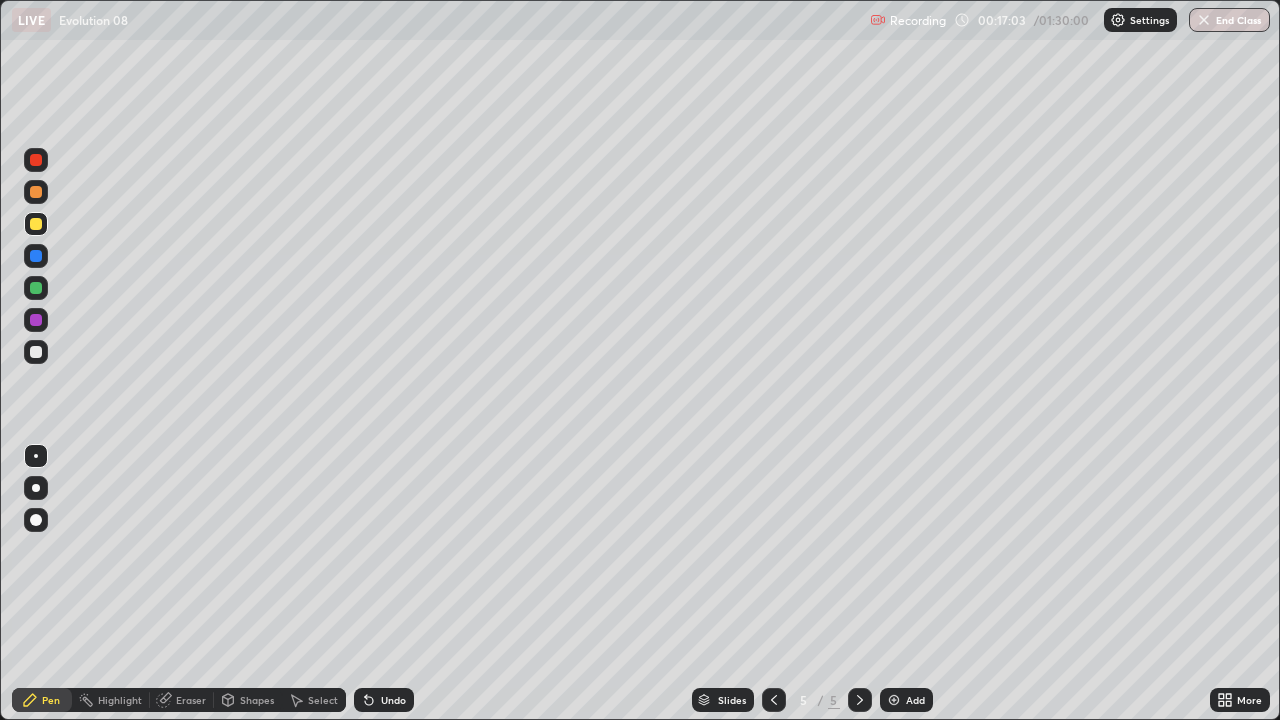 click on "Eraser" at bounding box center (191, 700) 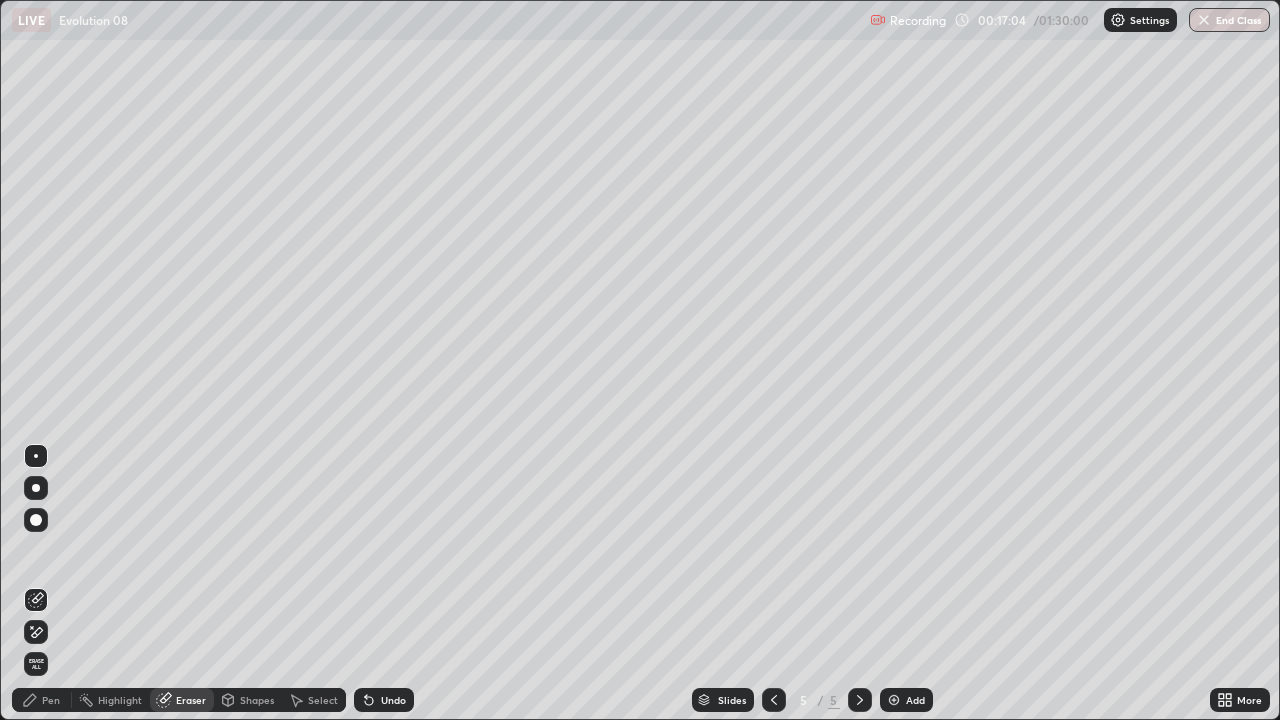 click on "Pen" at bounding box center [42, 700] 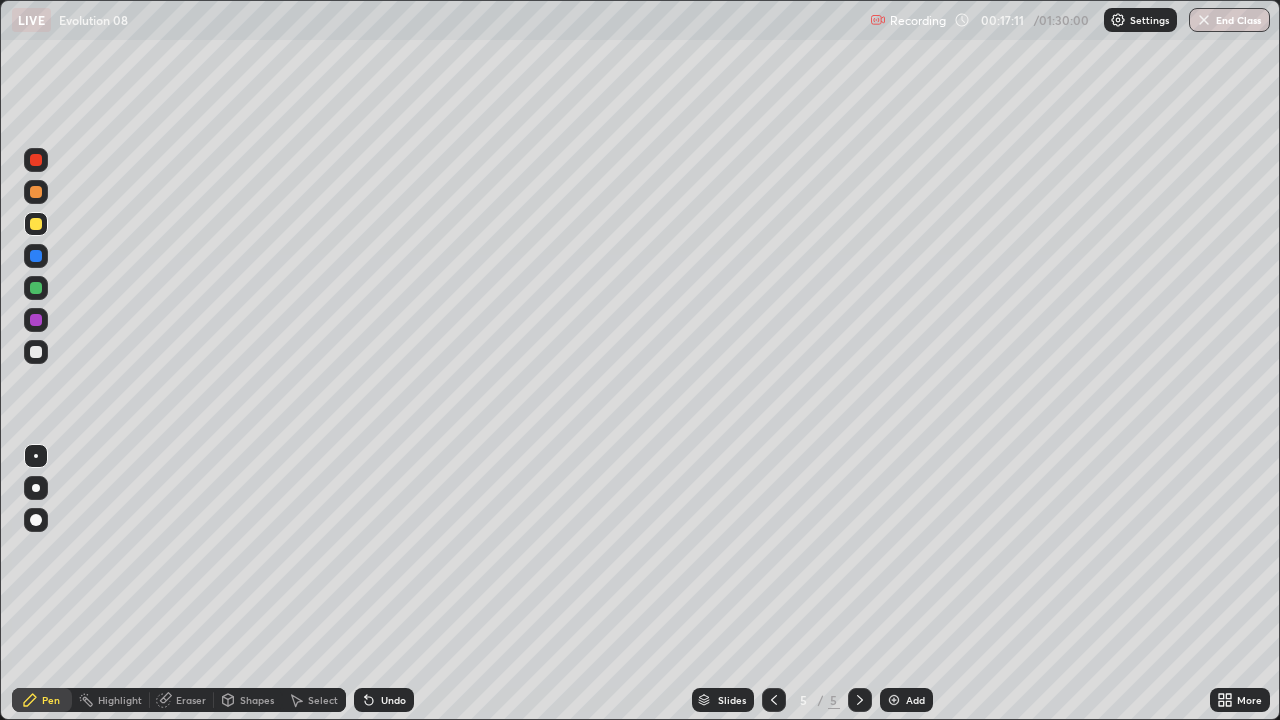 click at bounding box center (36, 520) 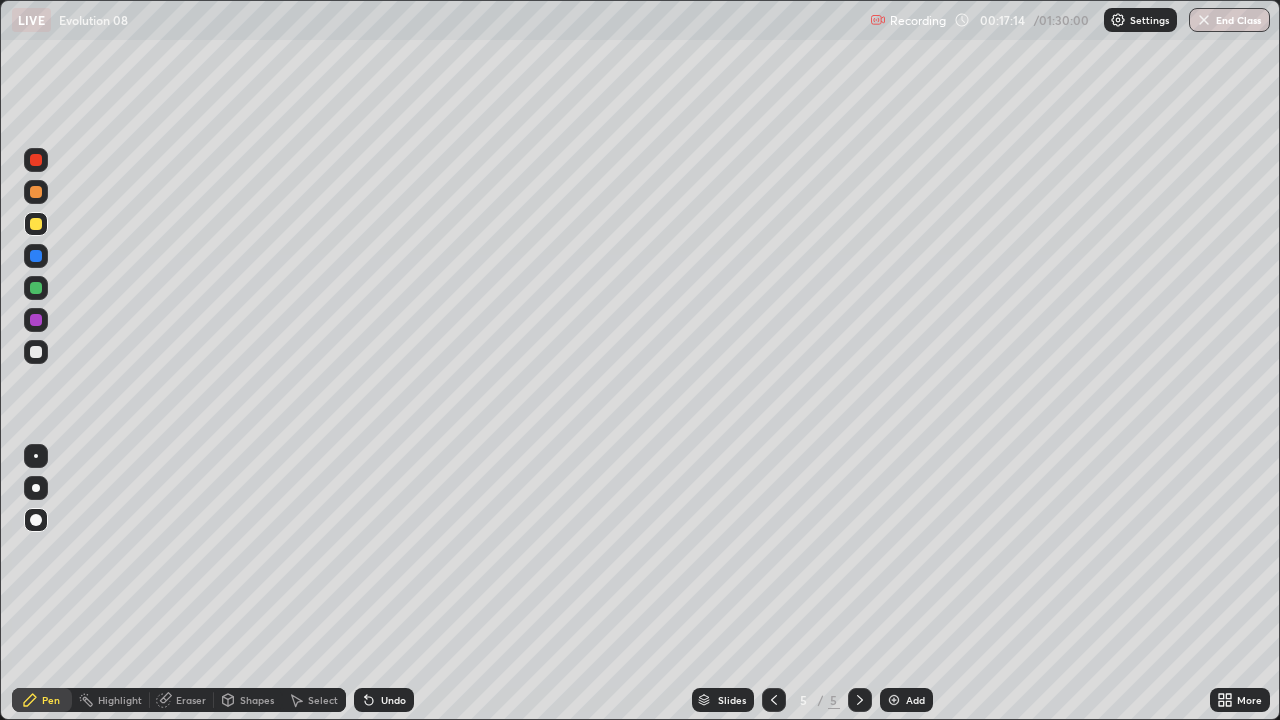 click at bounding box center [36, 456] 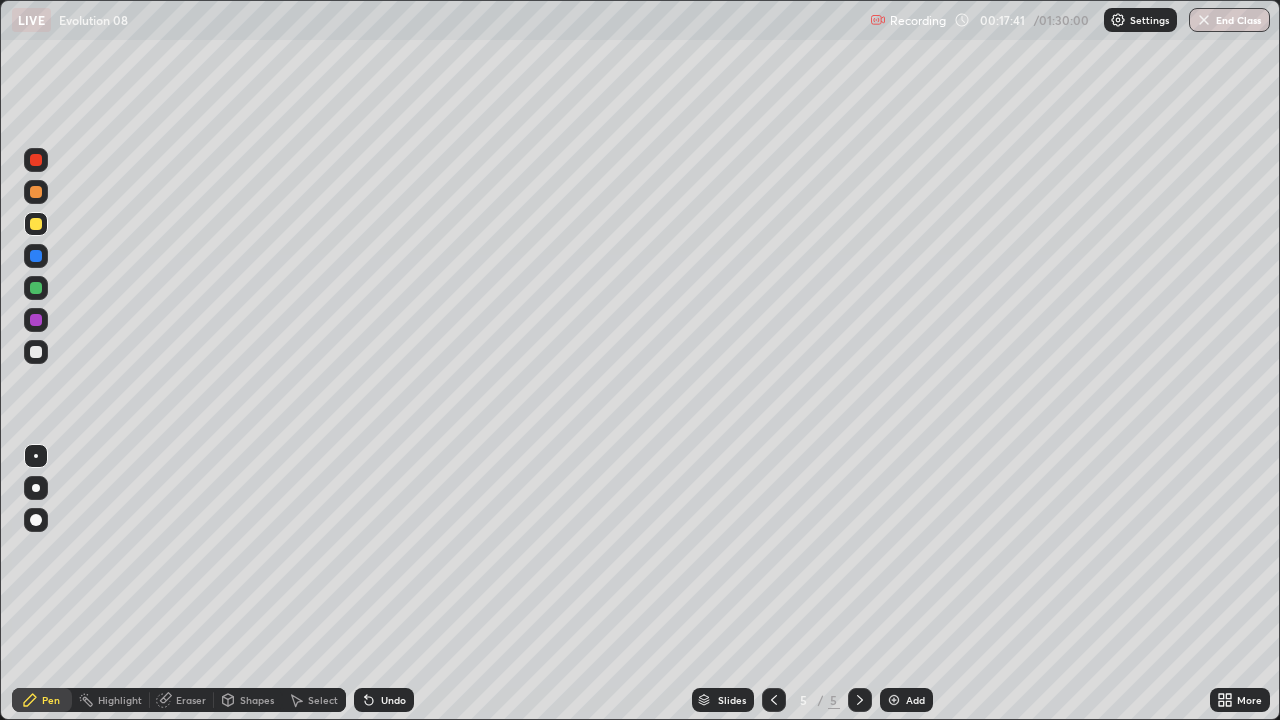 click at bounding box center (36, 352) 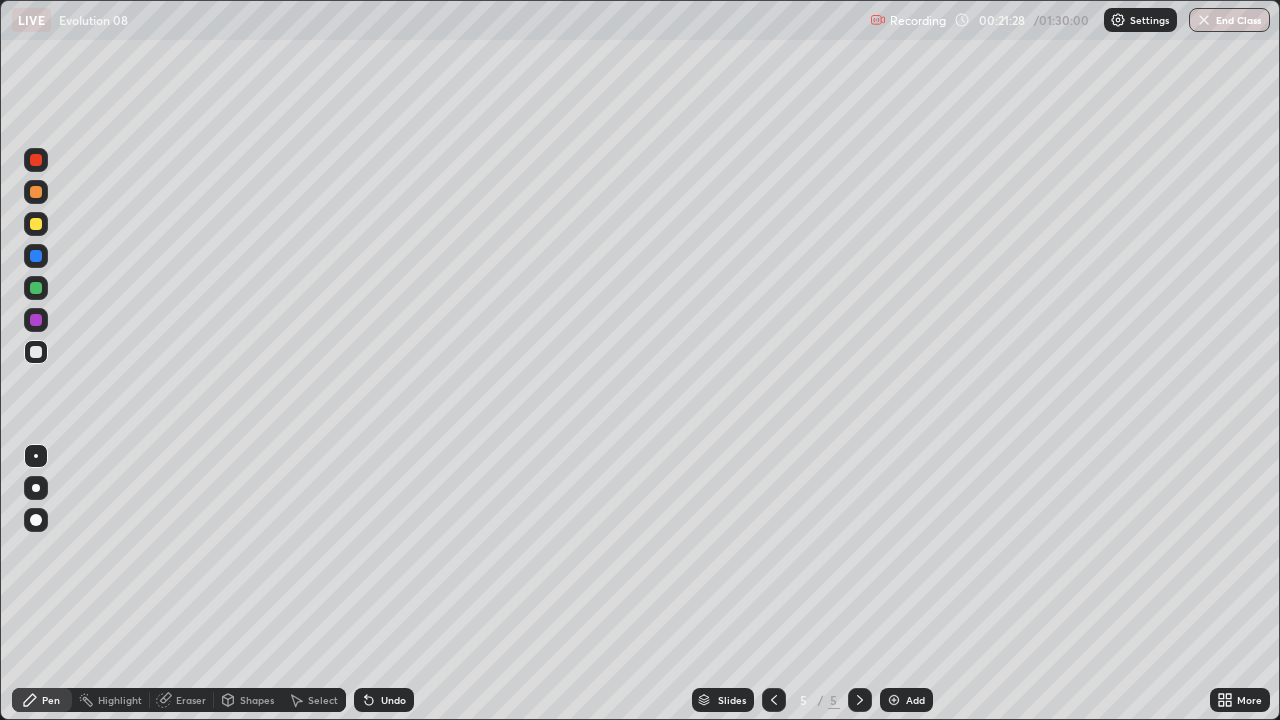 click at bounding box center (894, 700) 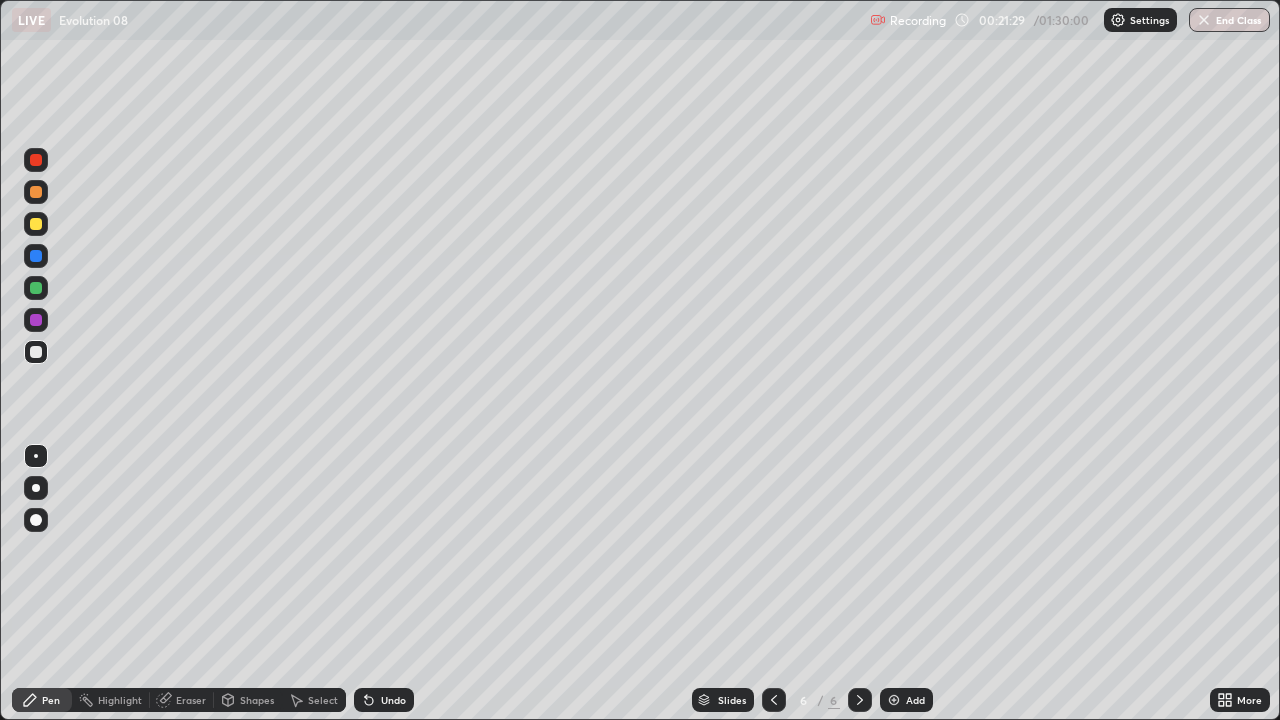 click 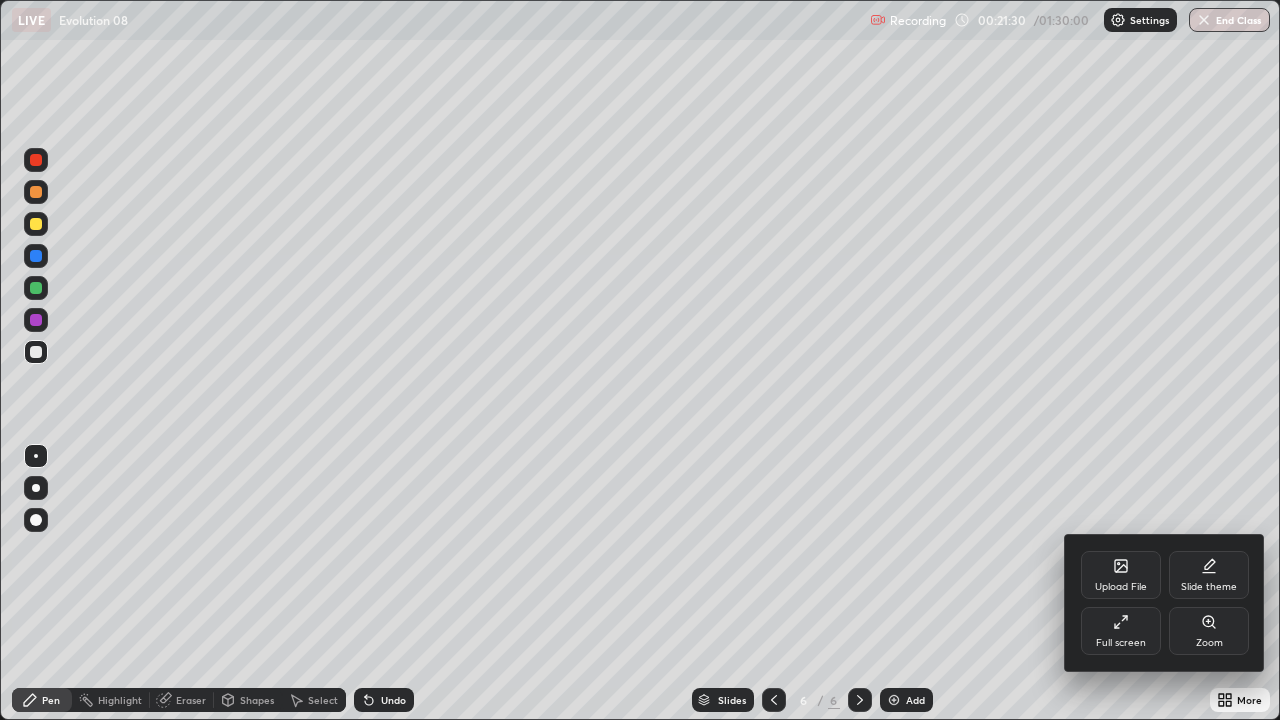 click on "Full screen" at bounding box center [1121, 643] 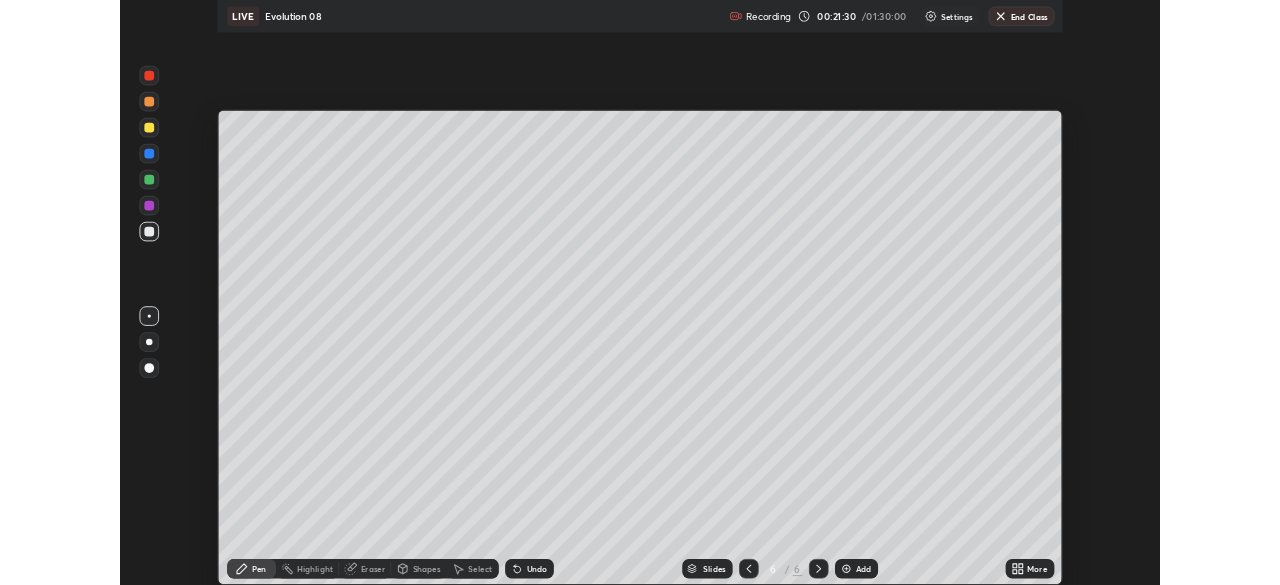 scroll, scrollTop: 585, scrollLeft: 1280, axis: both 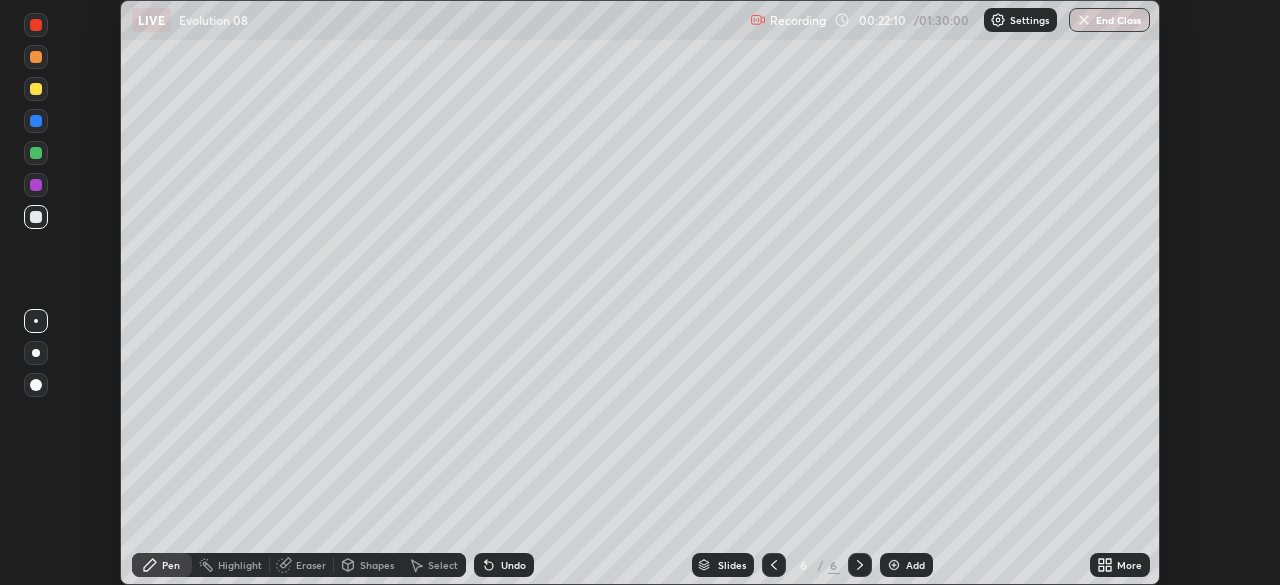 click 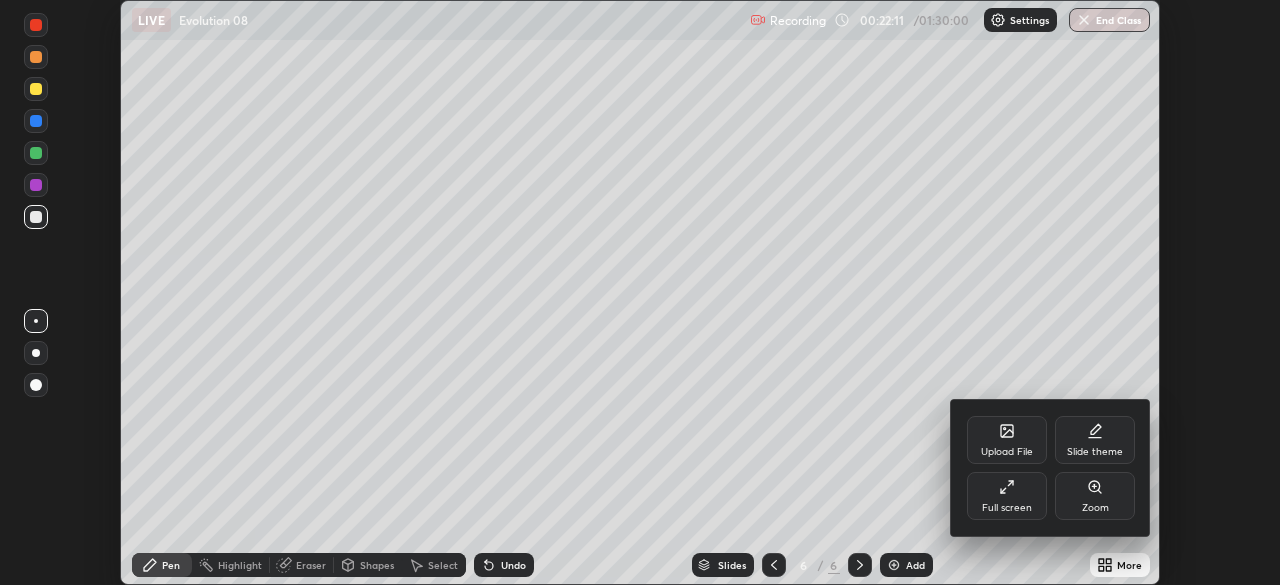 click 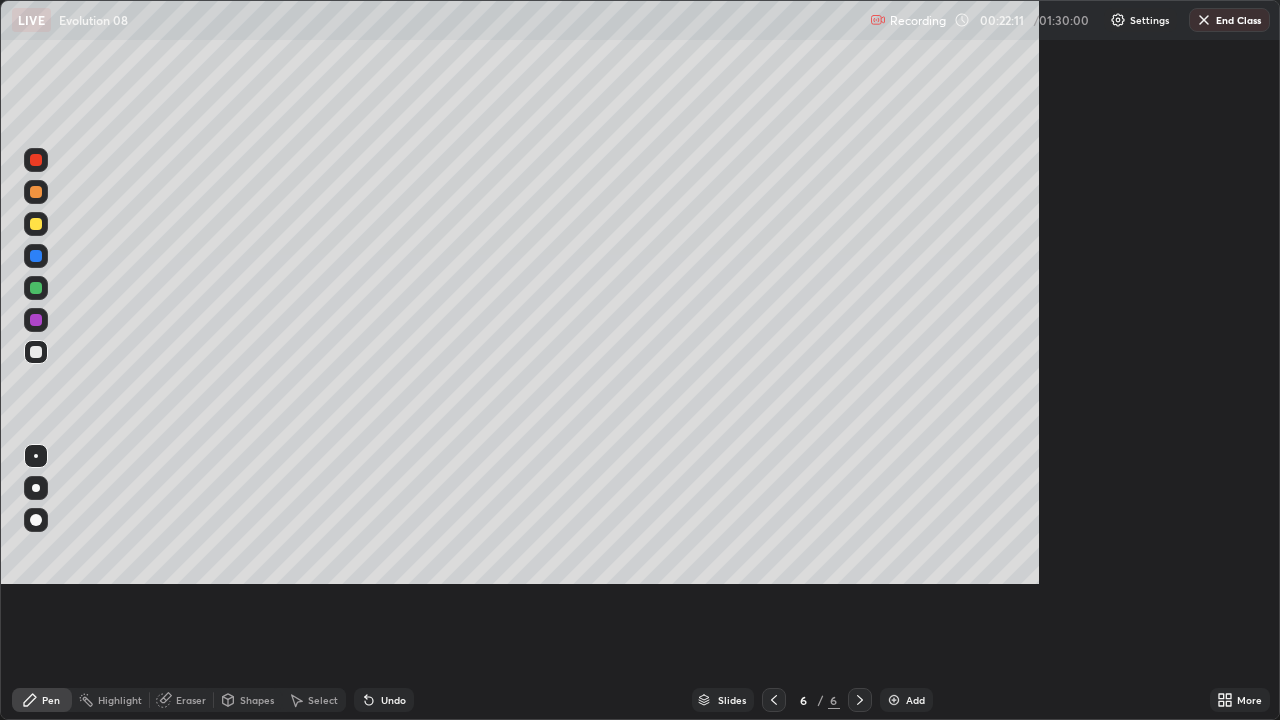 scroll, scrollTop: 99280, scrollLeft: 98720, axis: both 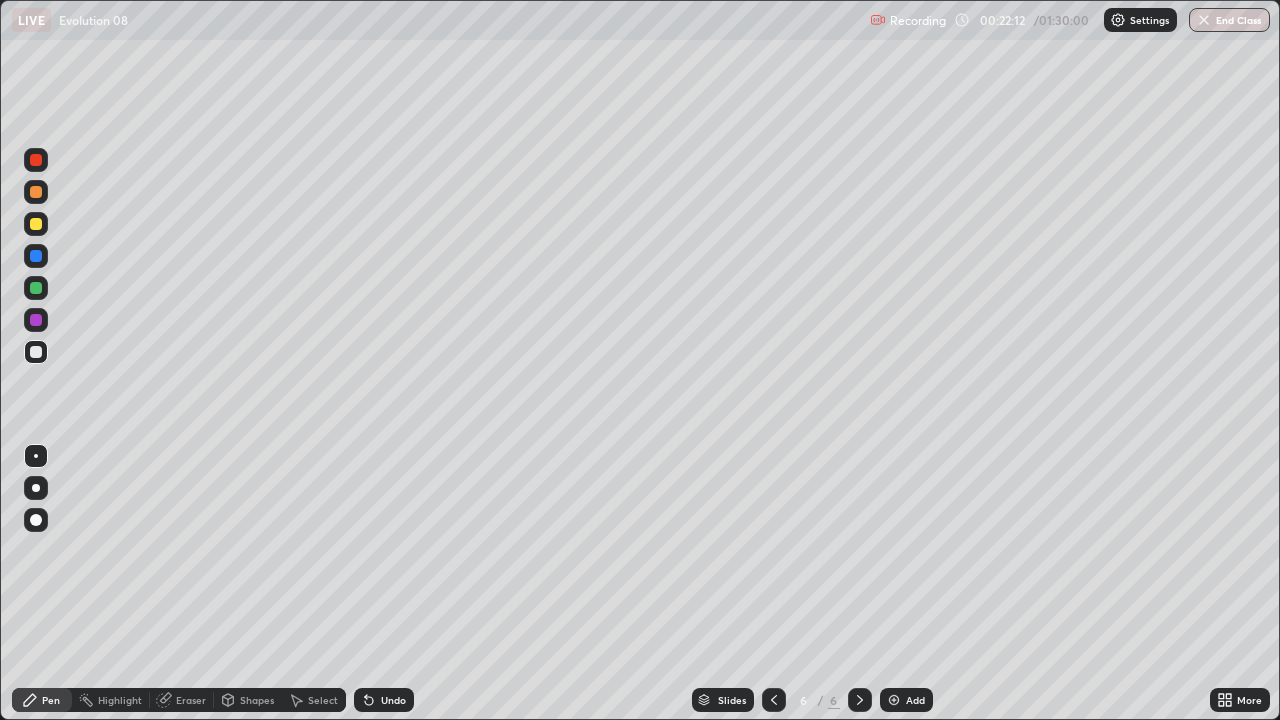 click on "Add" at bounding box center [906, 700] 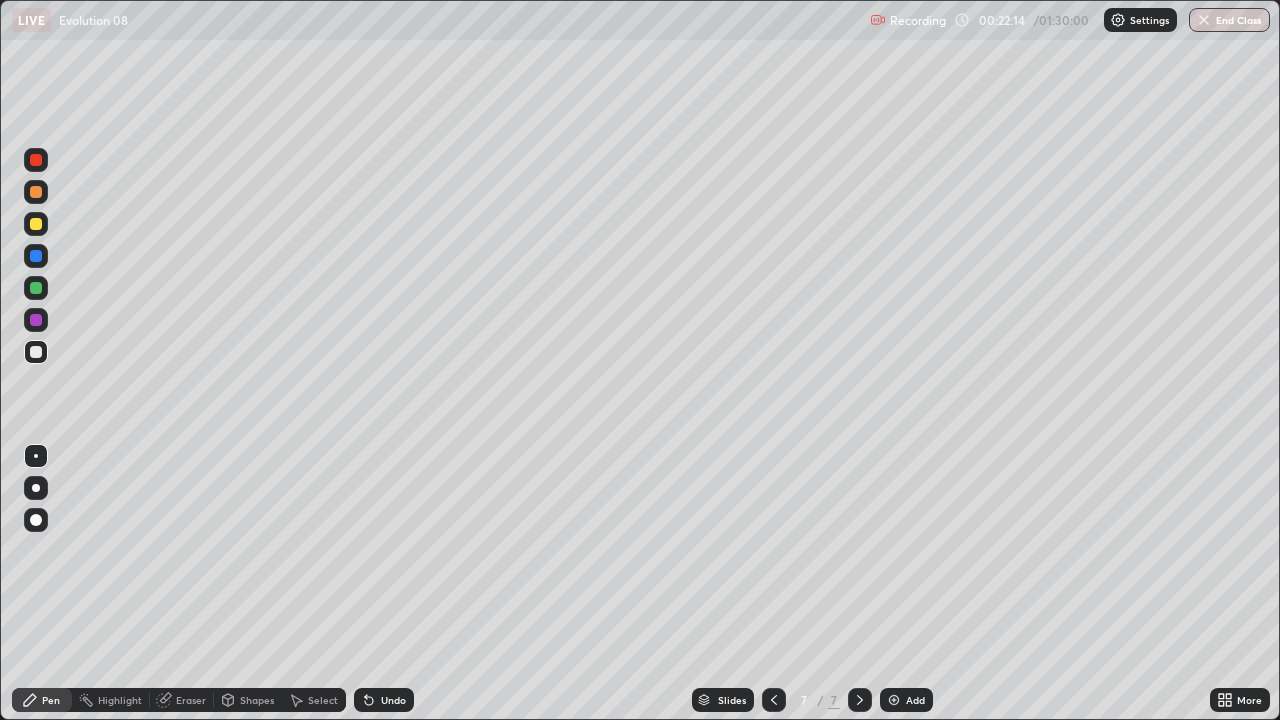 click at bounding box center [36, 160] 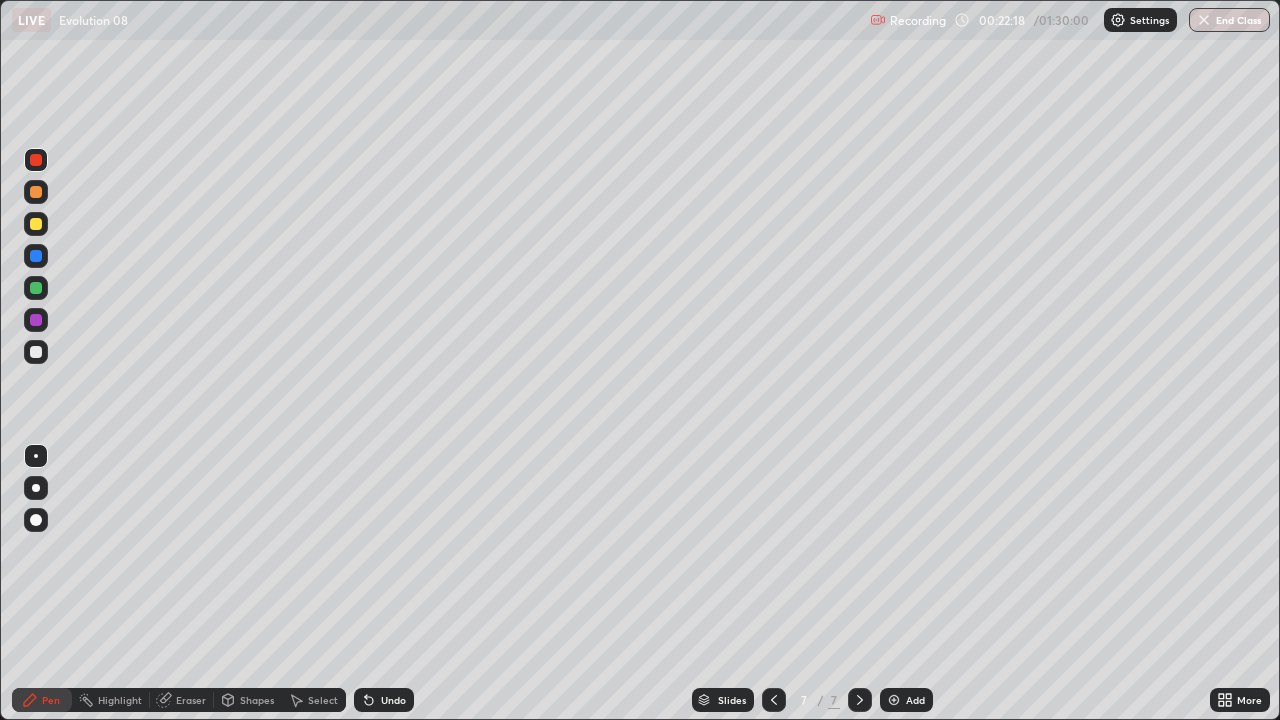 click at bounding box center [36, 352] 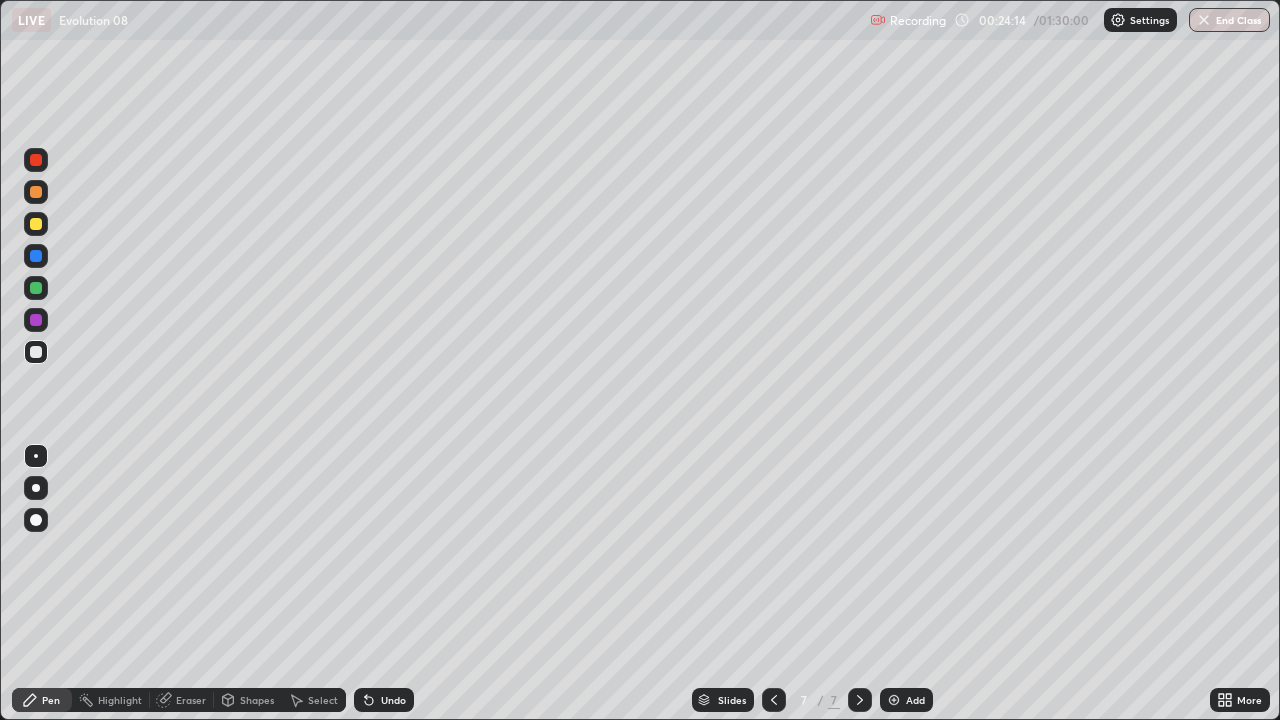 click on "Add" at bounding box center (915, 700) 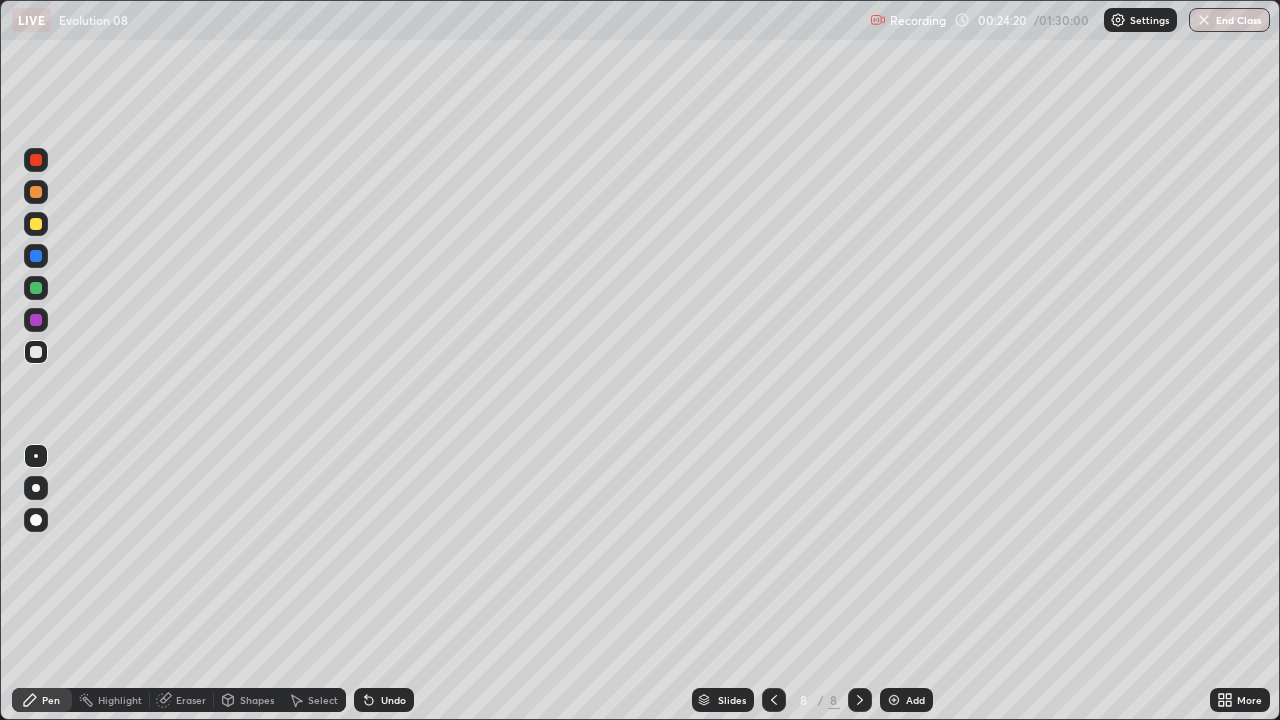 click on "Undo" at bounding box center [384, 700] 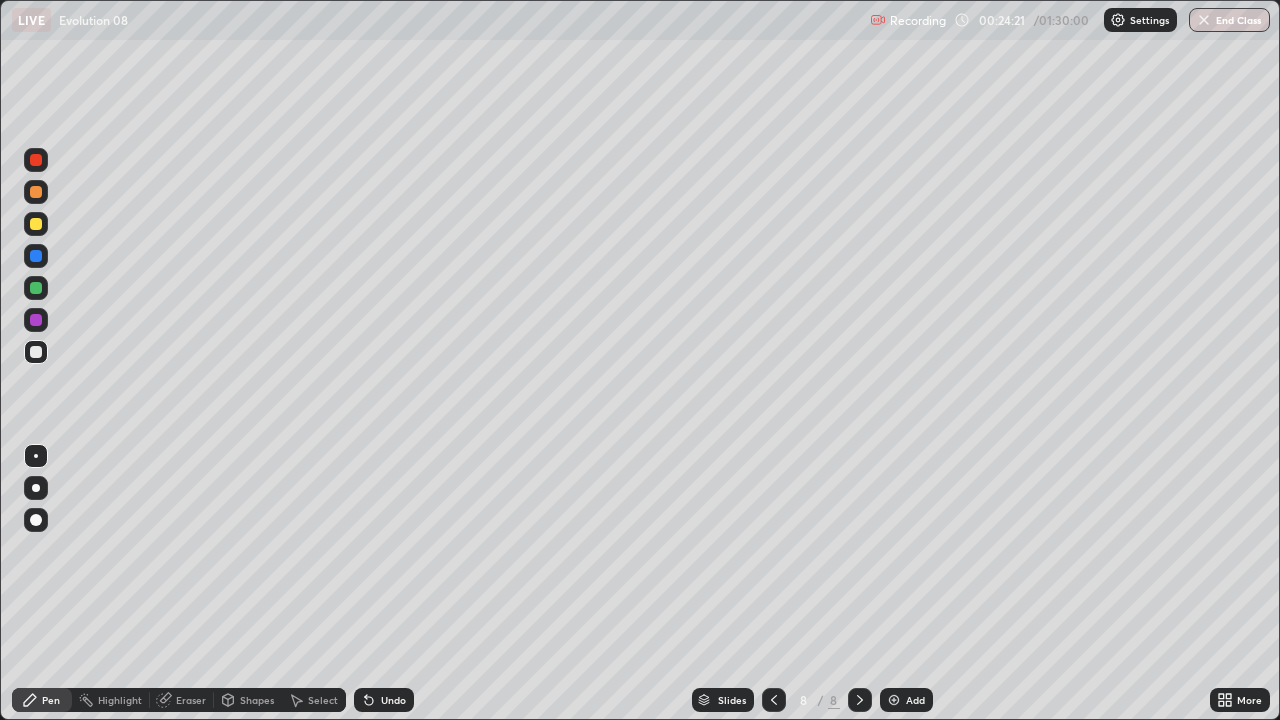 click on "Undo" at bounding box center [384, 700] 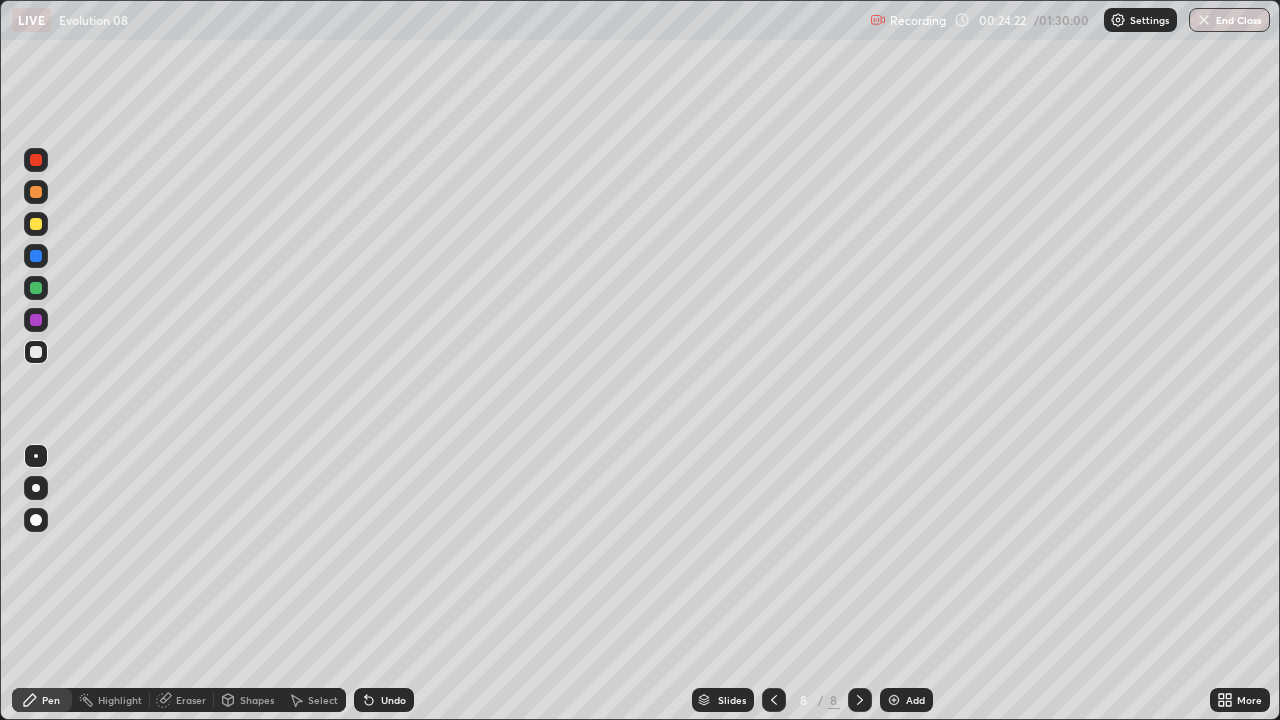 click on "Undo" at bounding box center (384, 700) 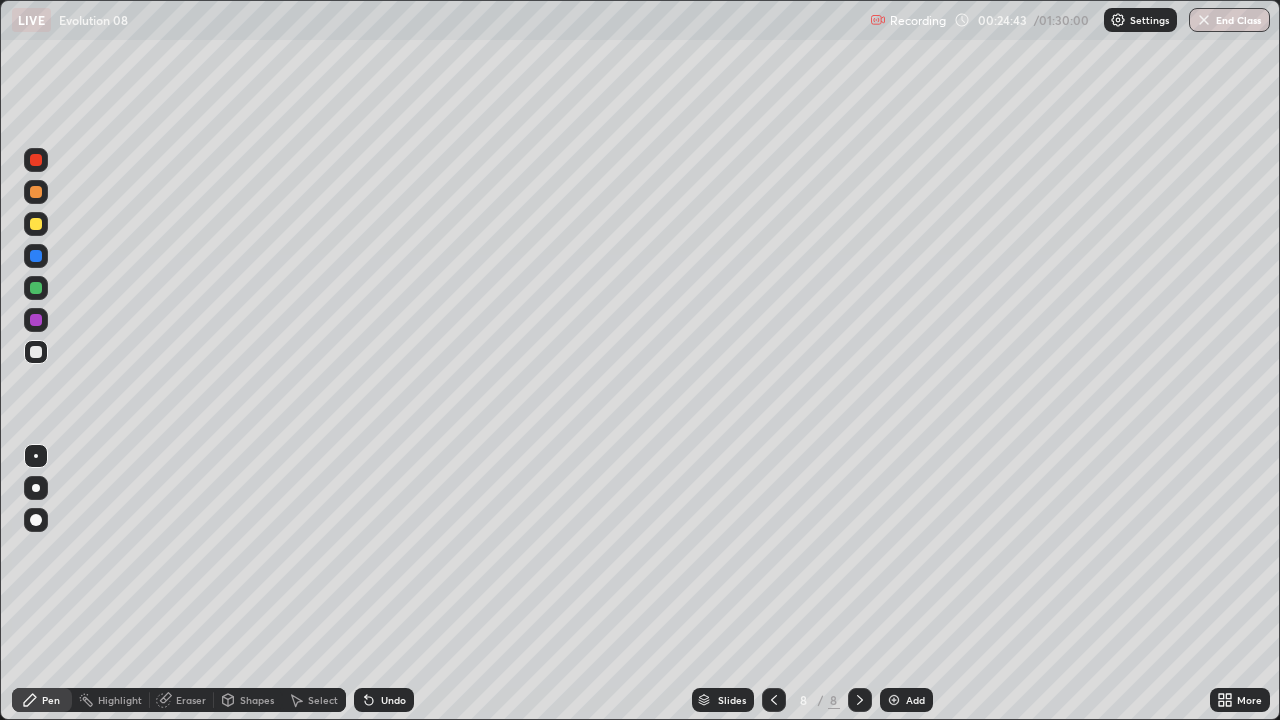 click on "Undo" at bounding box center (393, 700) 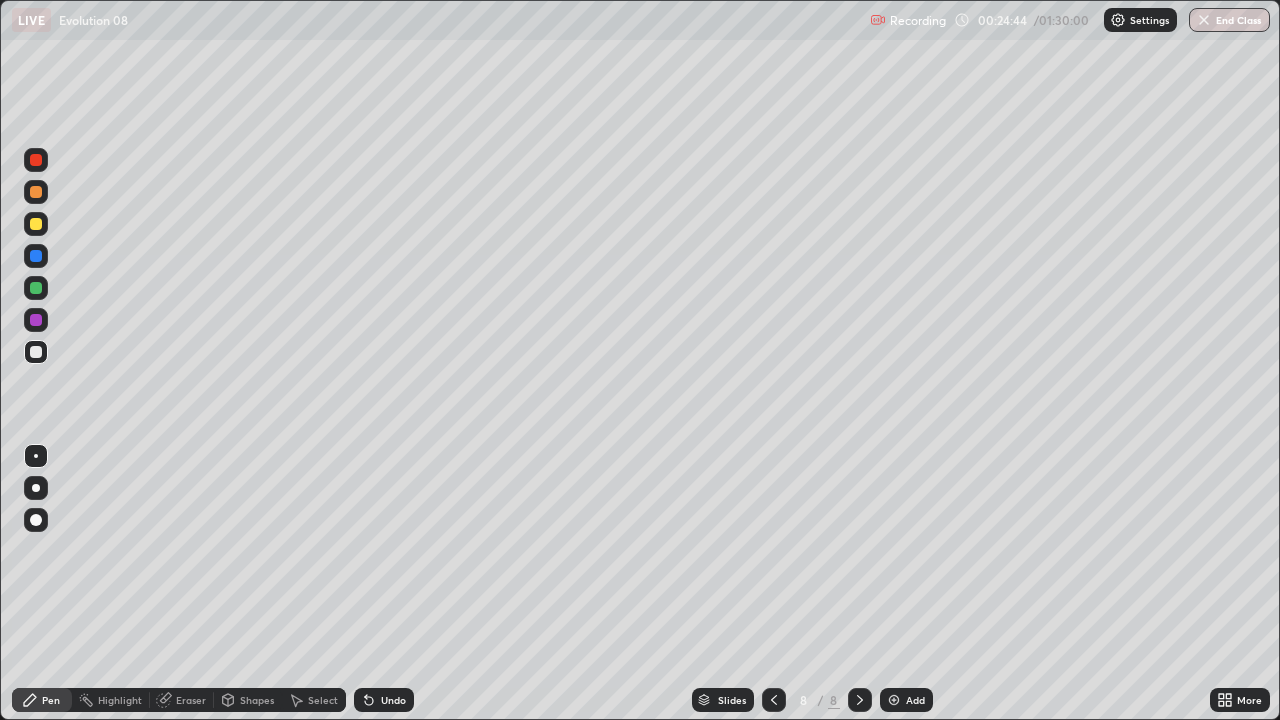 click on "Undo" at bounding box center [384, 700] 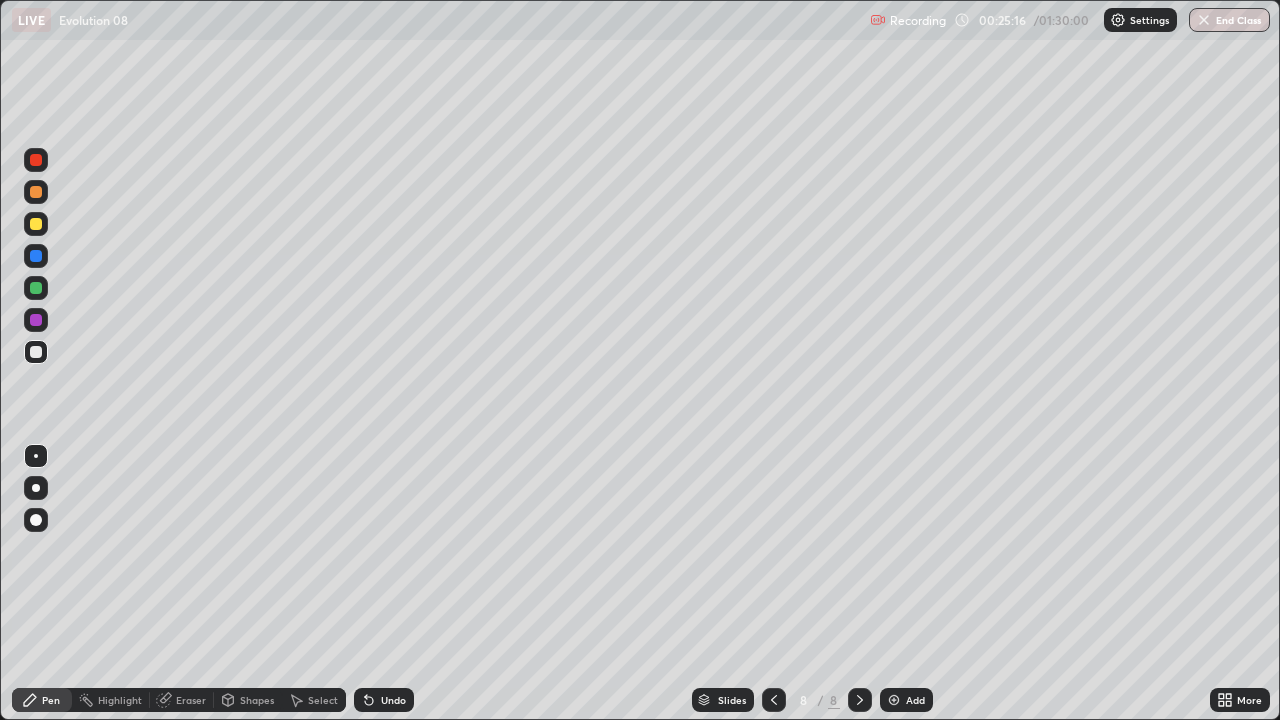 click at bounding box center (36, 224) 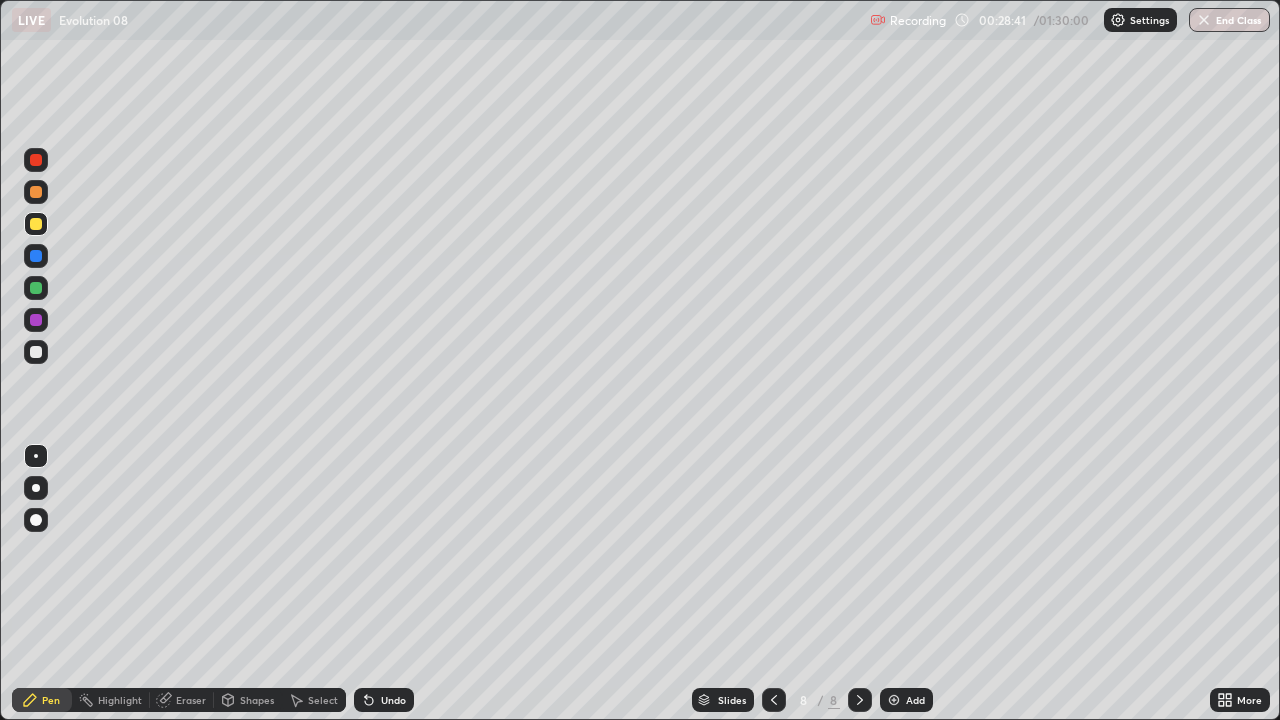 click 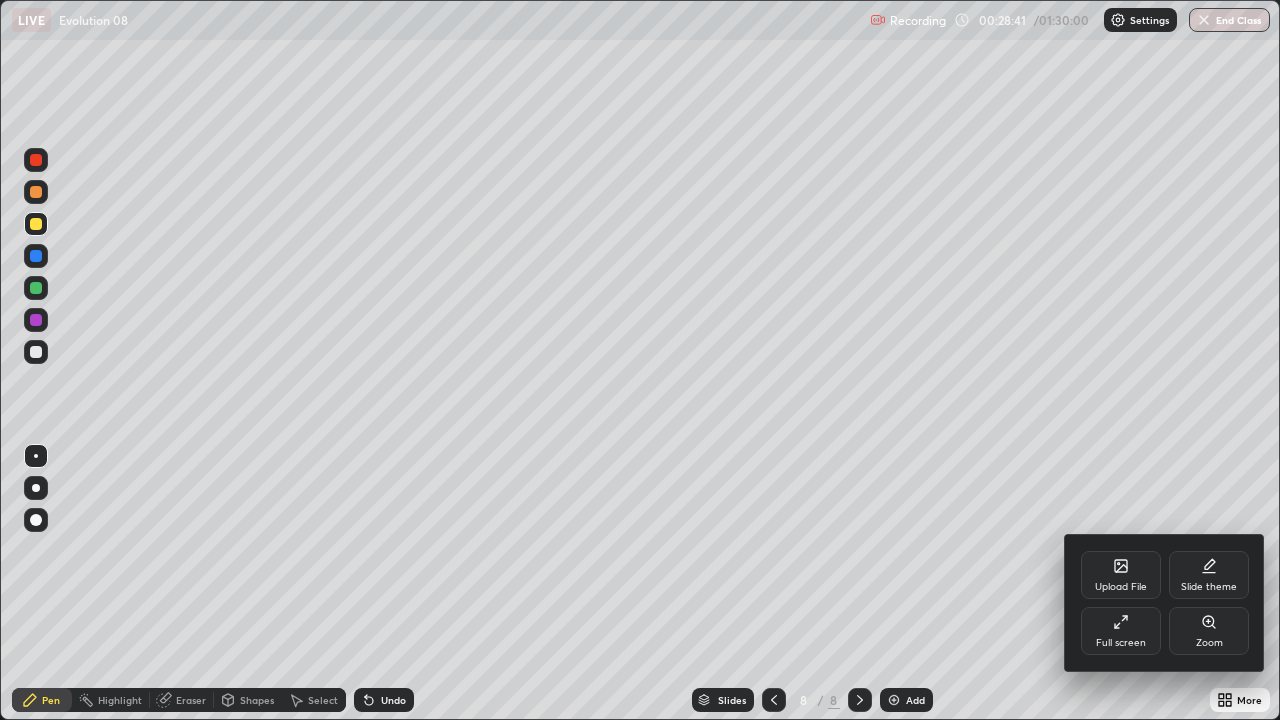 click on "Full screen" at bounding box center [1121, 631] 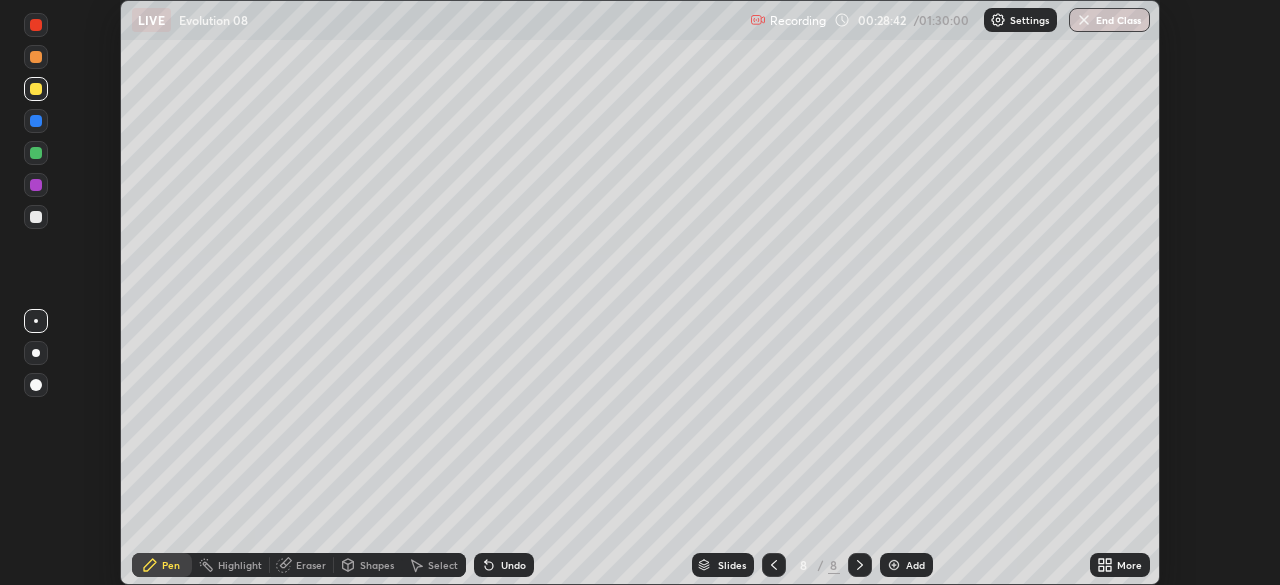 scroll, scrollTop: 585, scrollLeft: 1280, axis: both 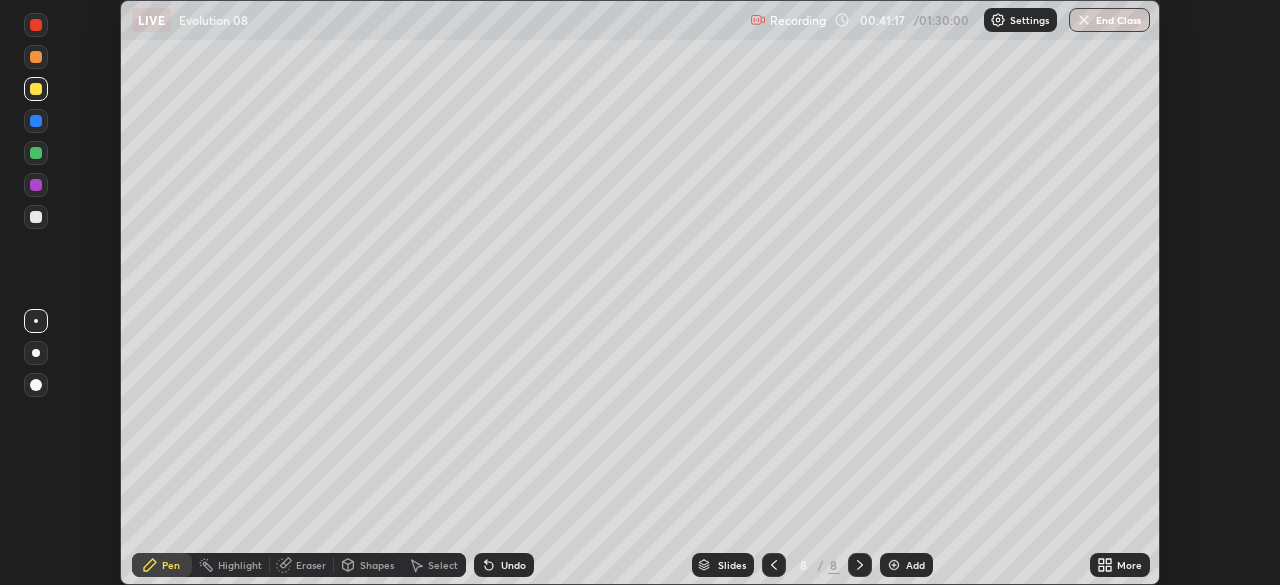 click on "Add" at bounding box center [915, 565] 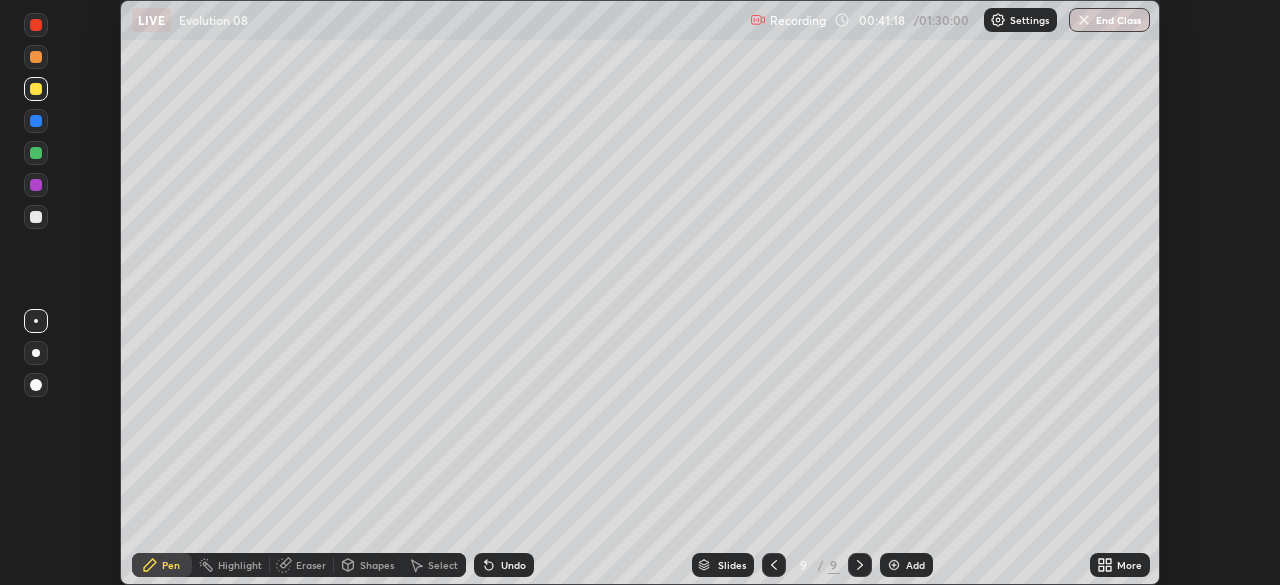 click 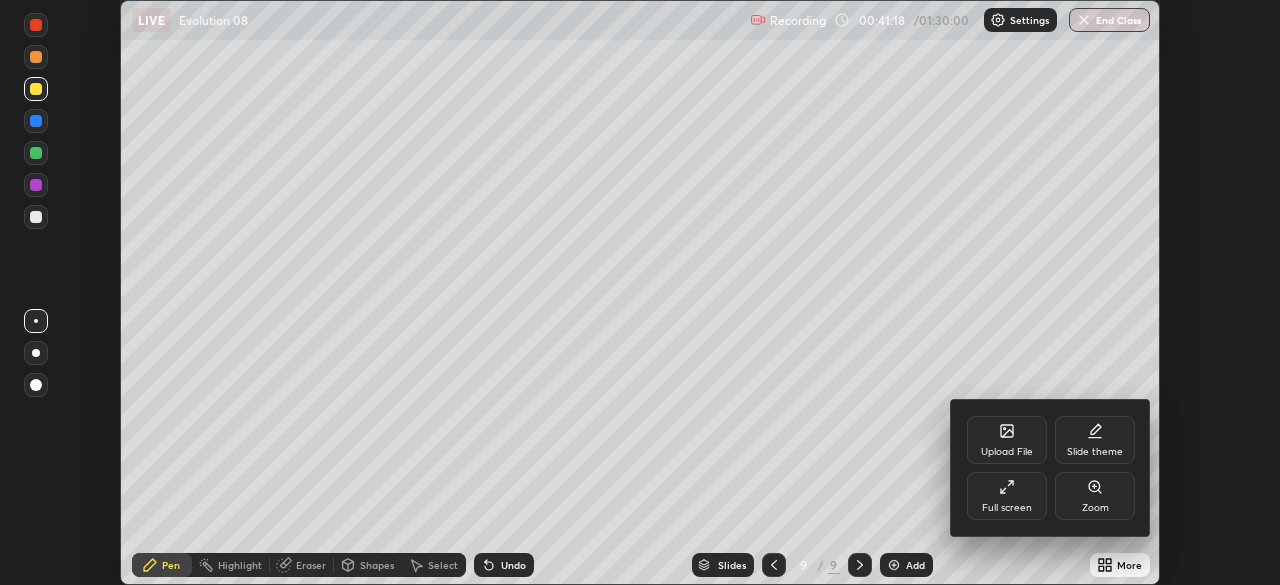 click on "Full screen" at bounding box center [1007, 496] 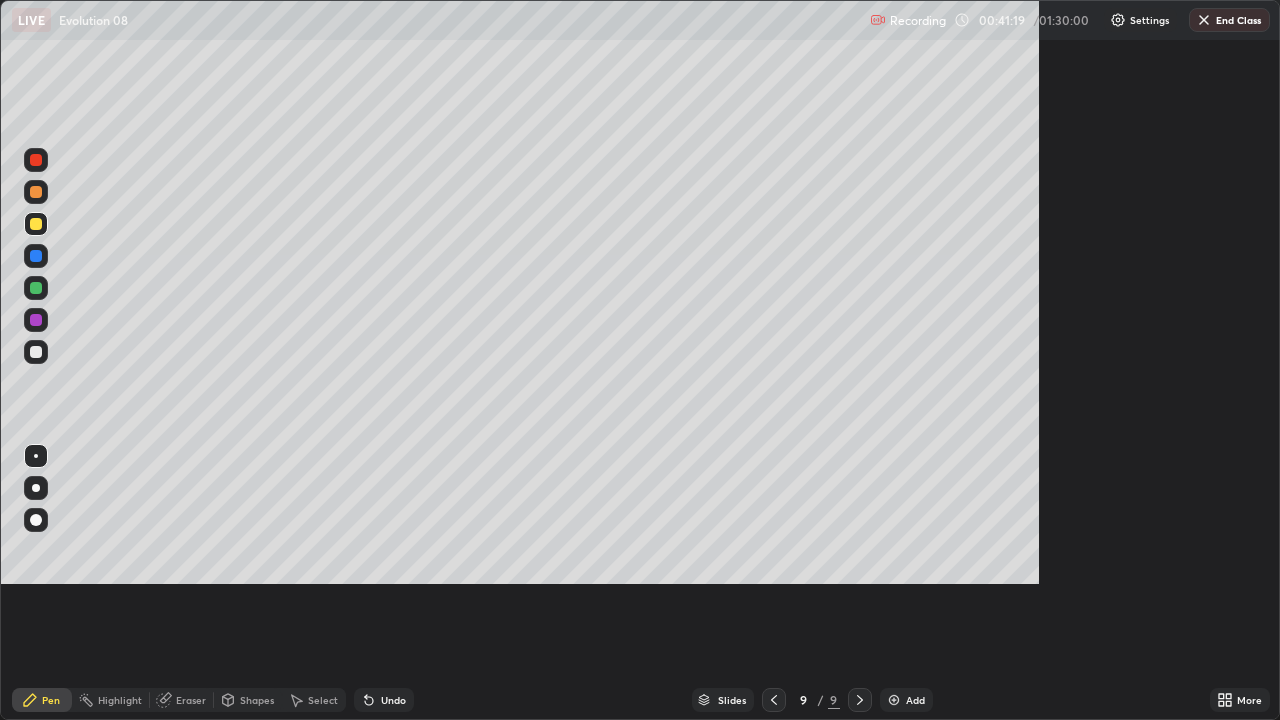 scroll, scrollTop: 99280, scrollLeft: 98720, axis: both 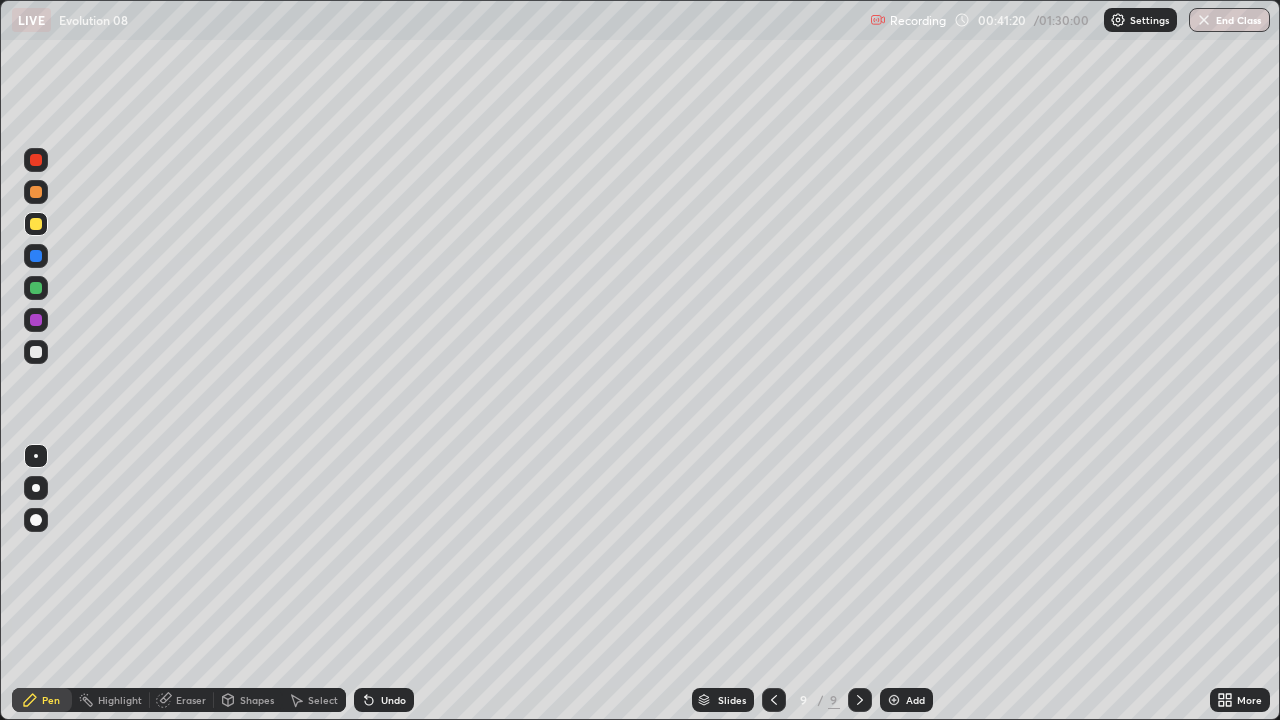 click at bounding box center [36, 352] 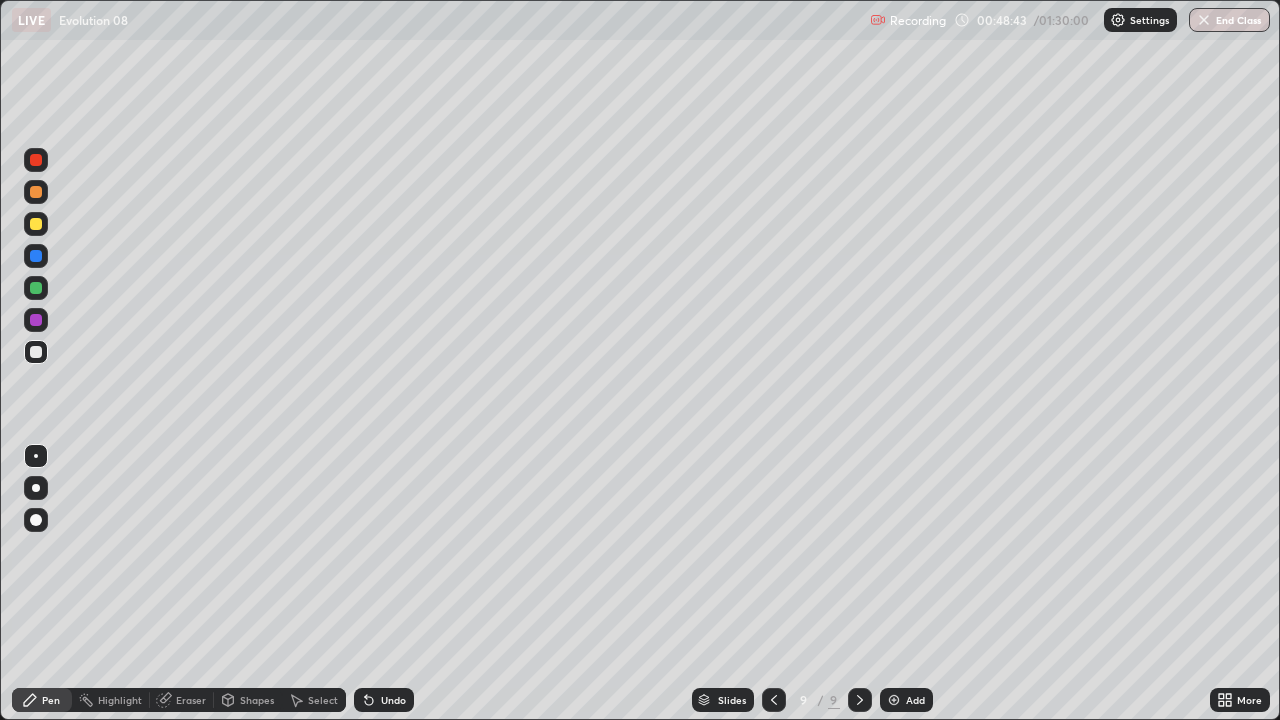 click at bounding box center (36, 192) 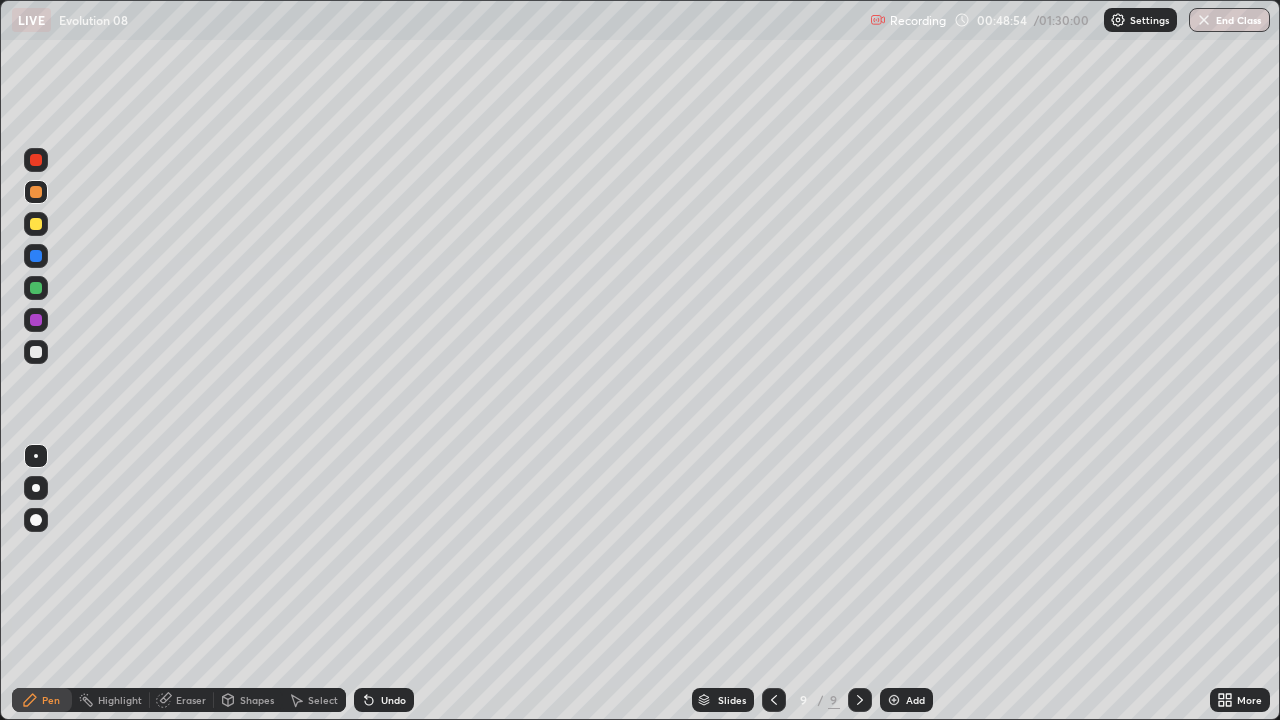 click at bounding box center [36, 352] 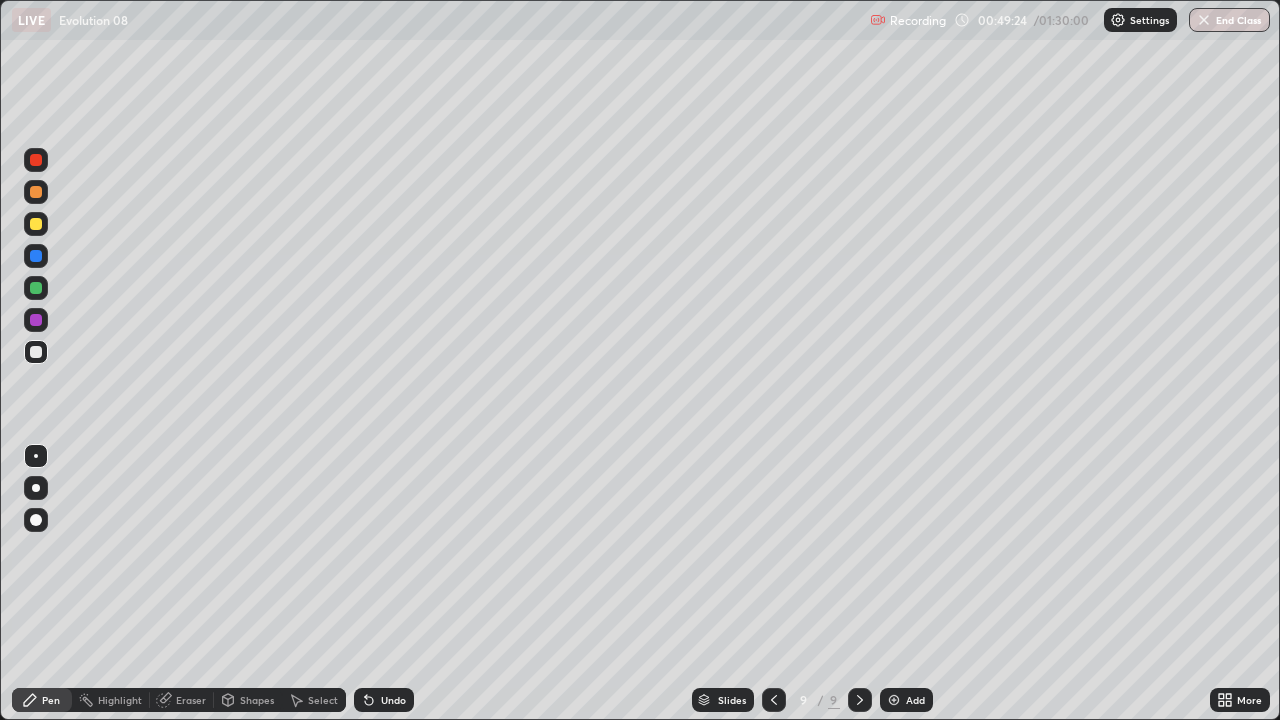 click at bounding box center [36, 224] 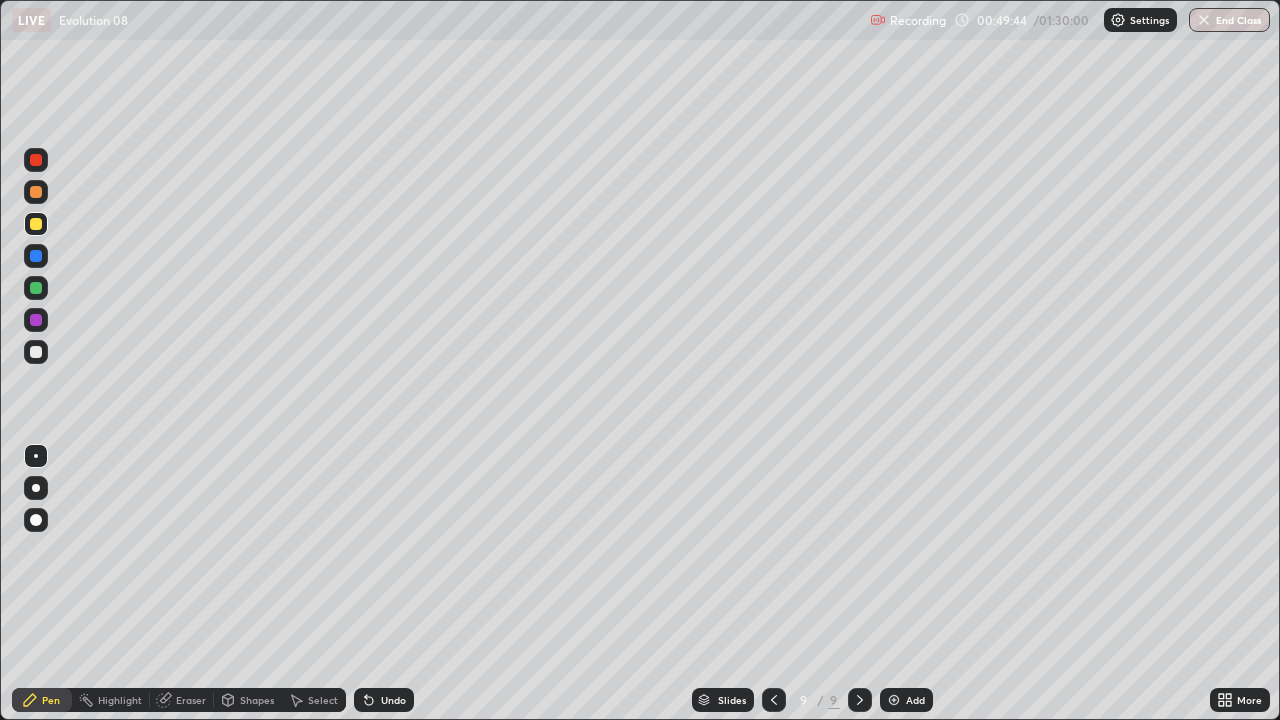 click on "Undo" at bounding box center (393, 700) 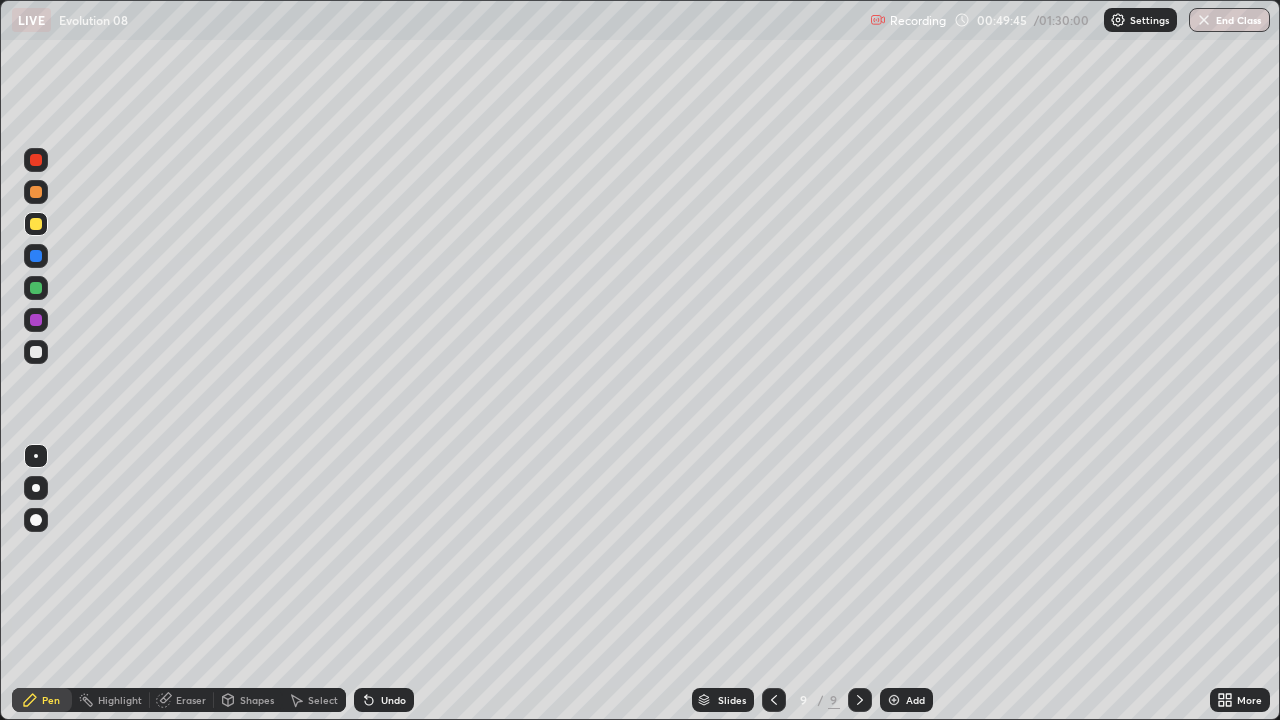 click on "Undo" at bounding box center [384, 700] 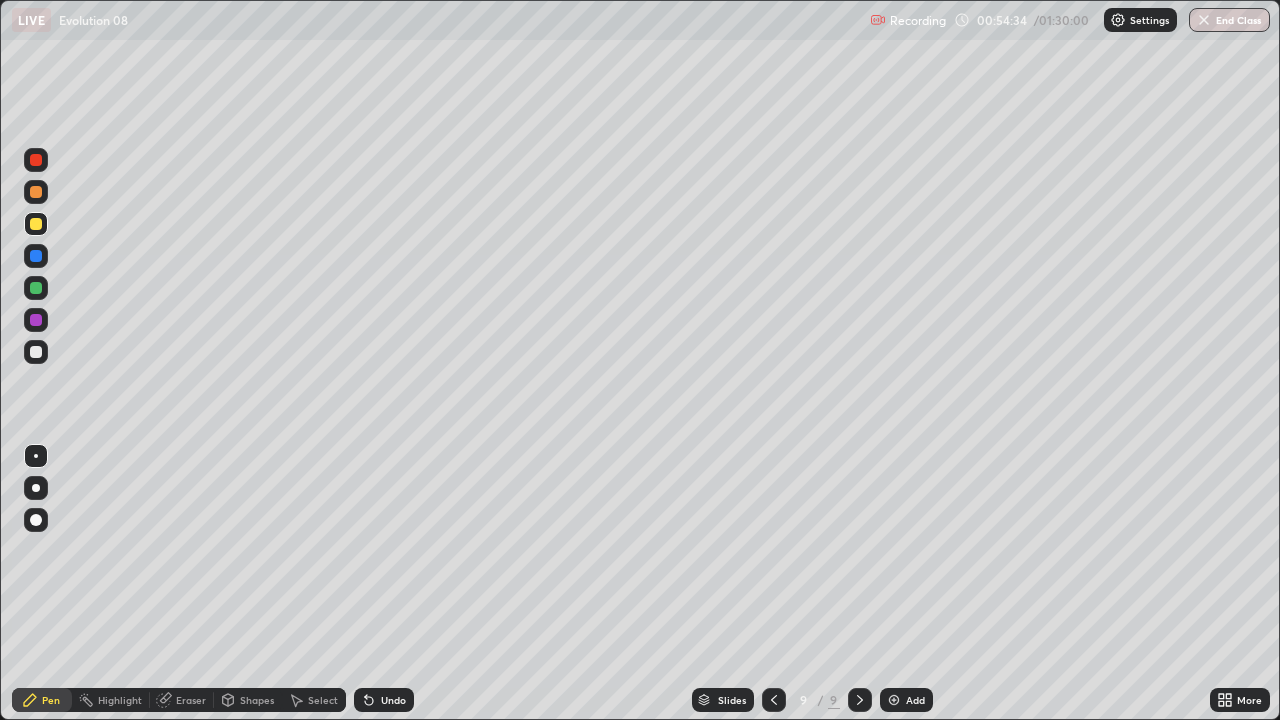 click on "Add" at bounding box center [915, 700] 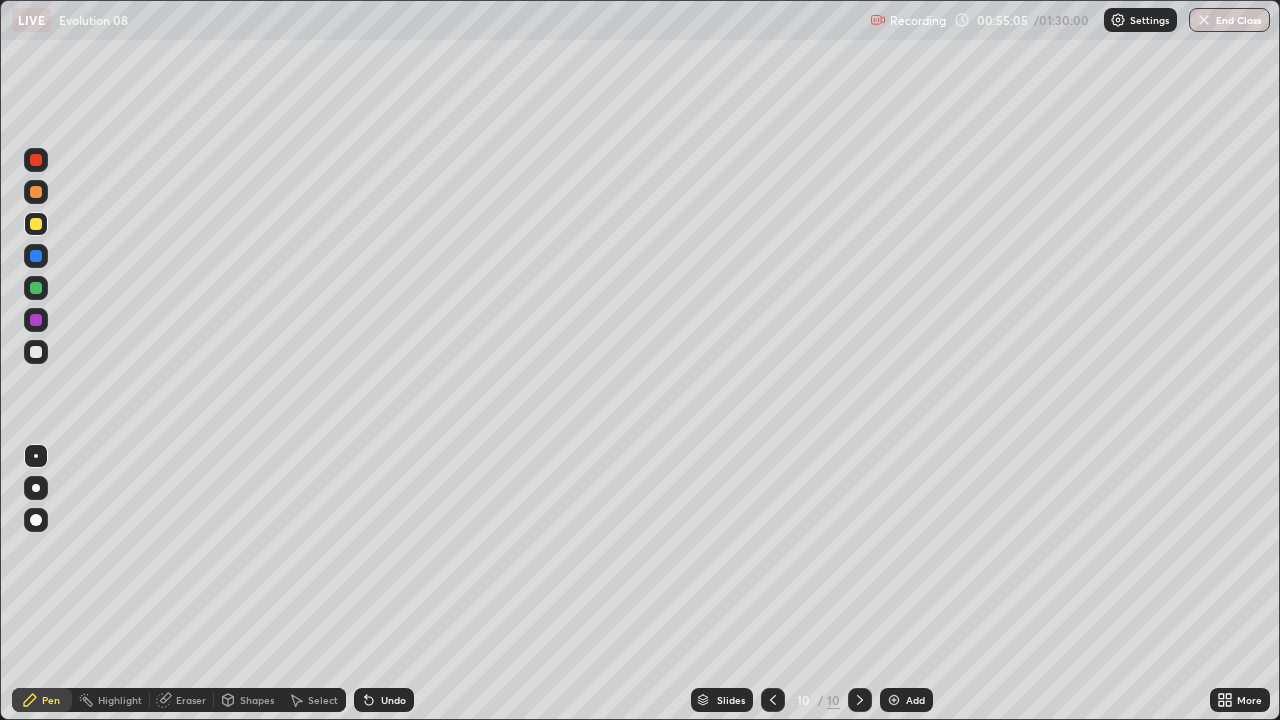 click at bounding box center [36, 352] 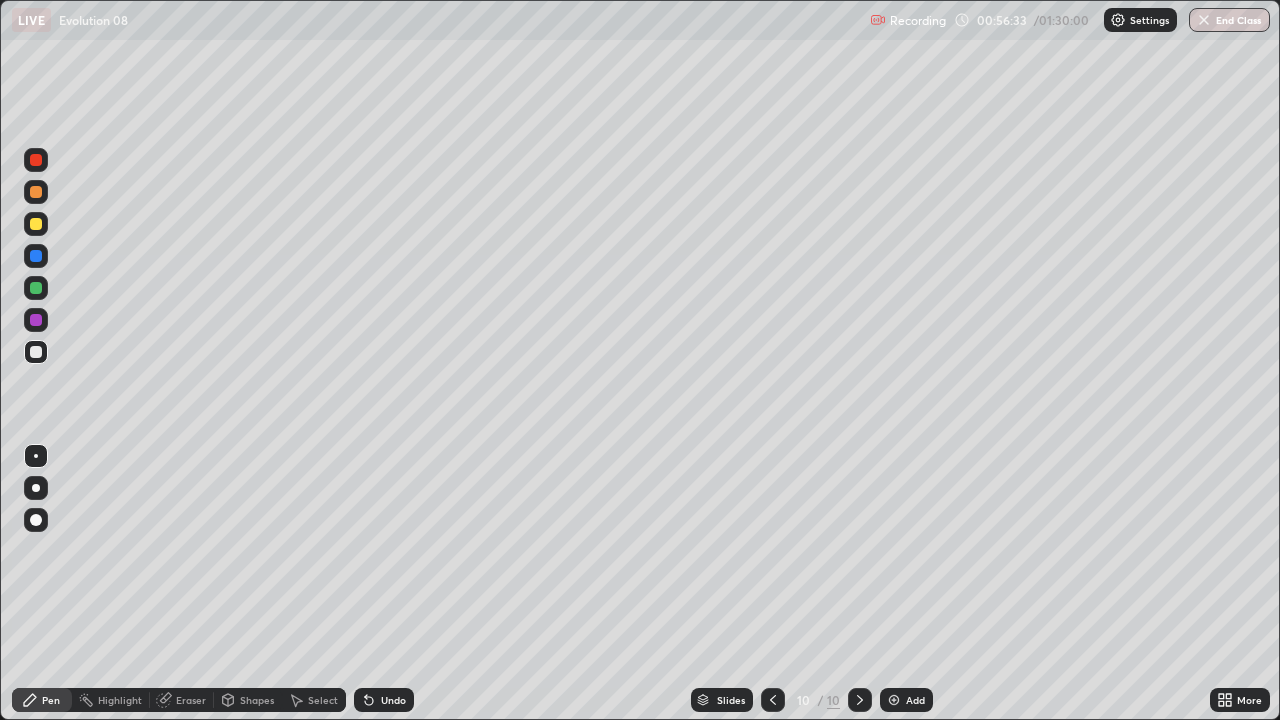 click 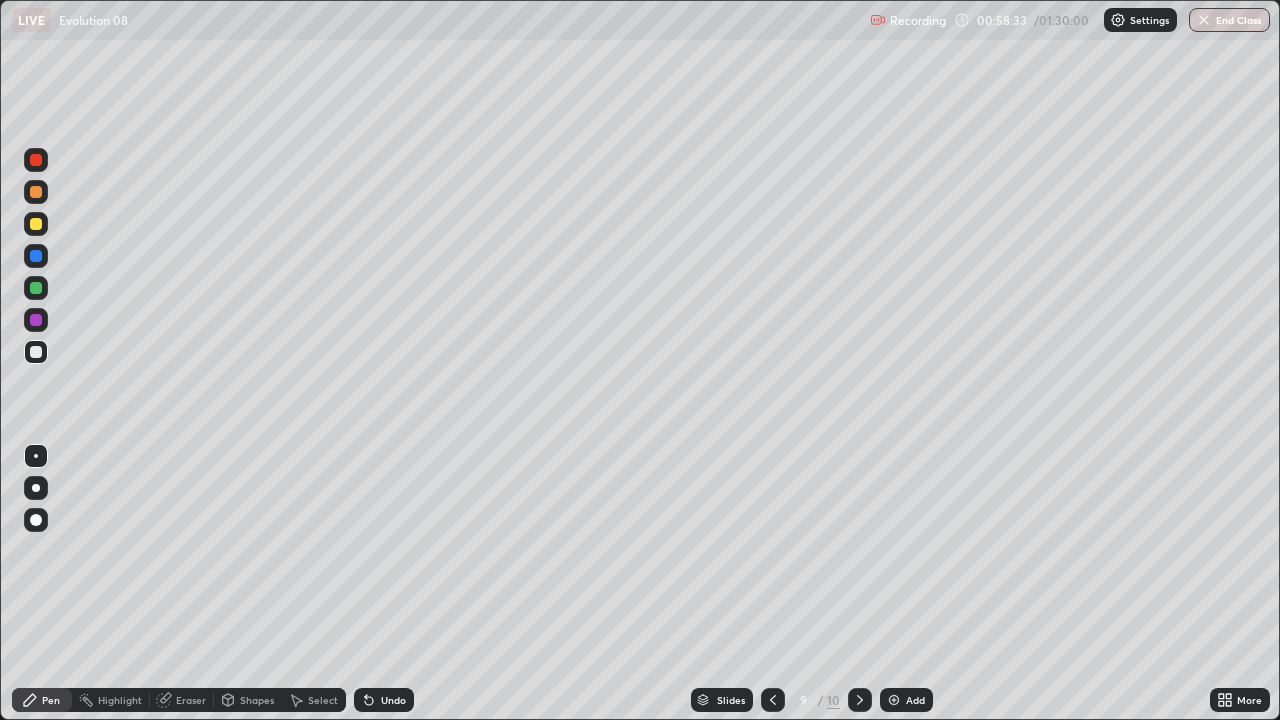 click on "Add" at bounding box center (906, 700) 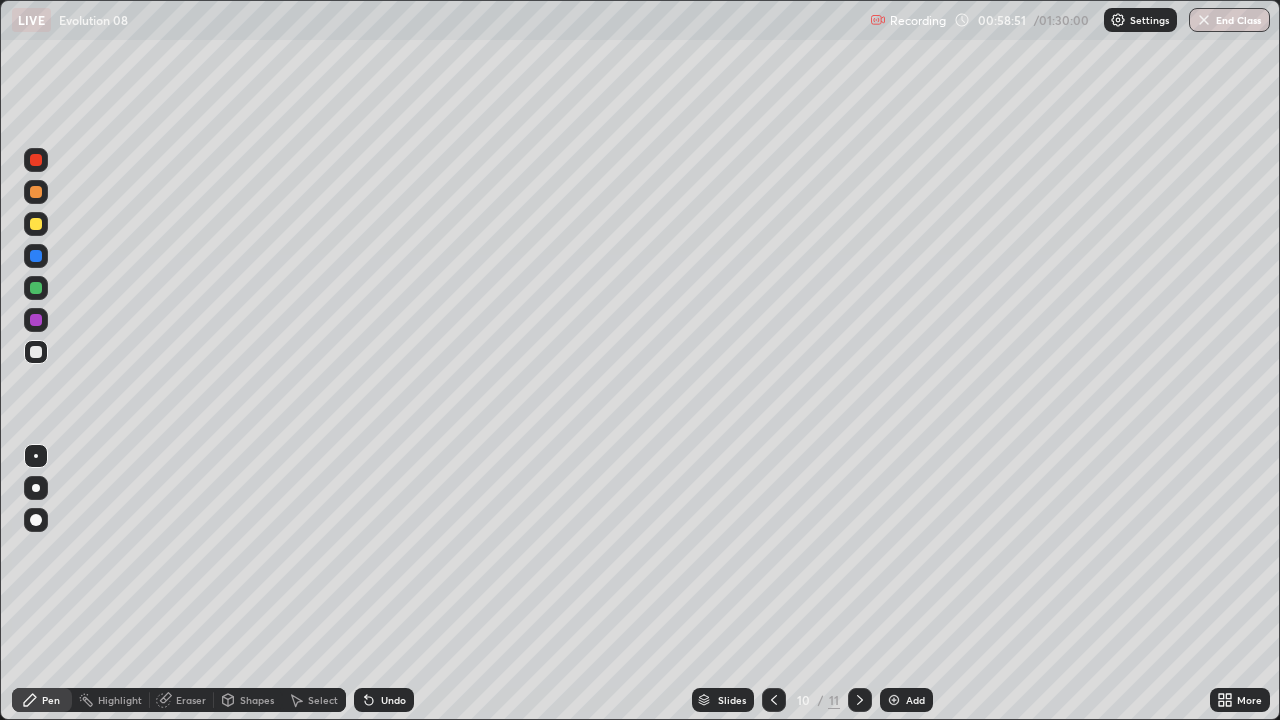 click at bounding box center (36, 224) 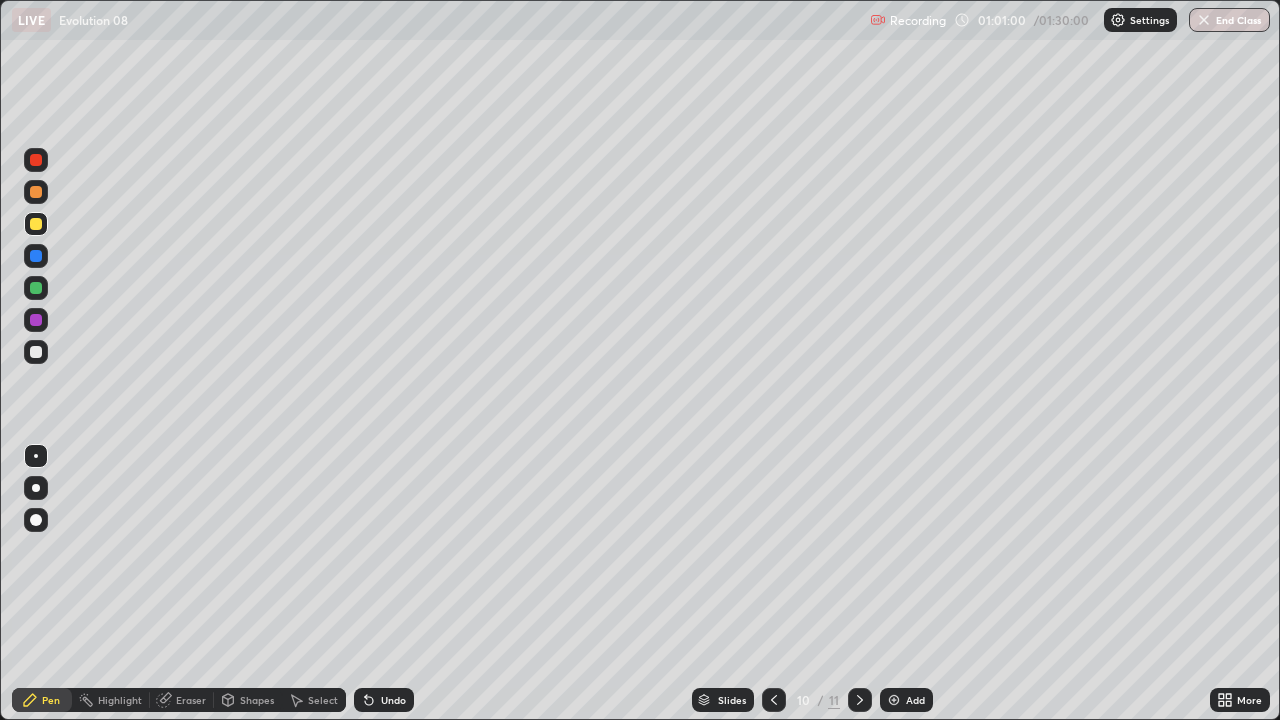 click at bounding box center [36, 352] 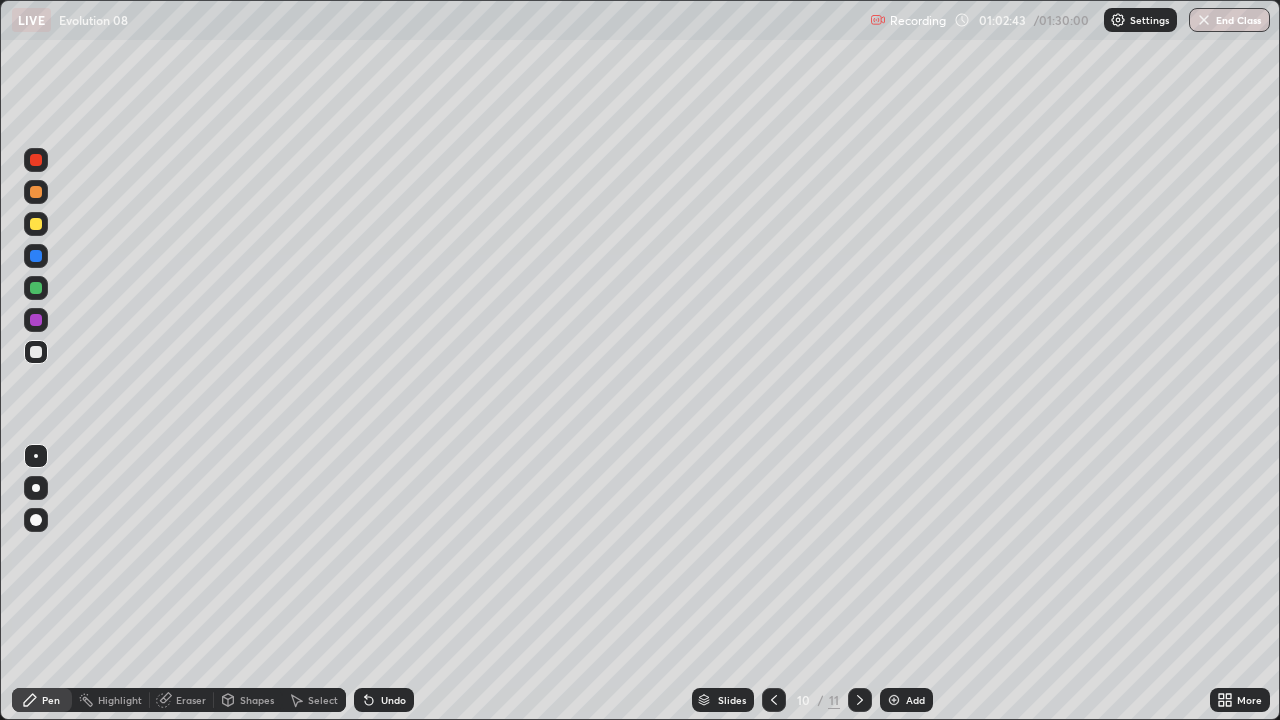 click at bounding box center [894, 700] 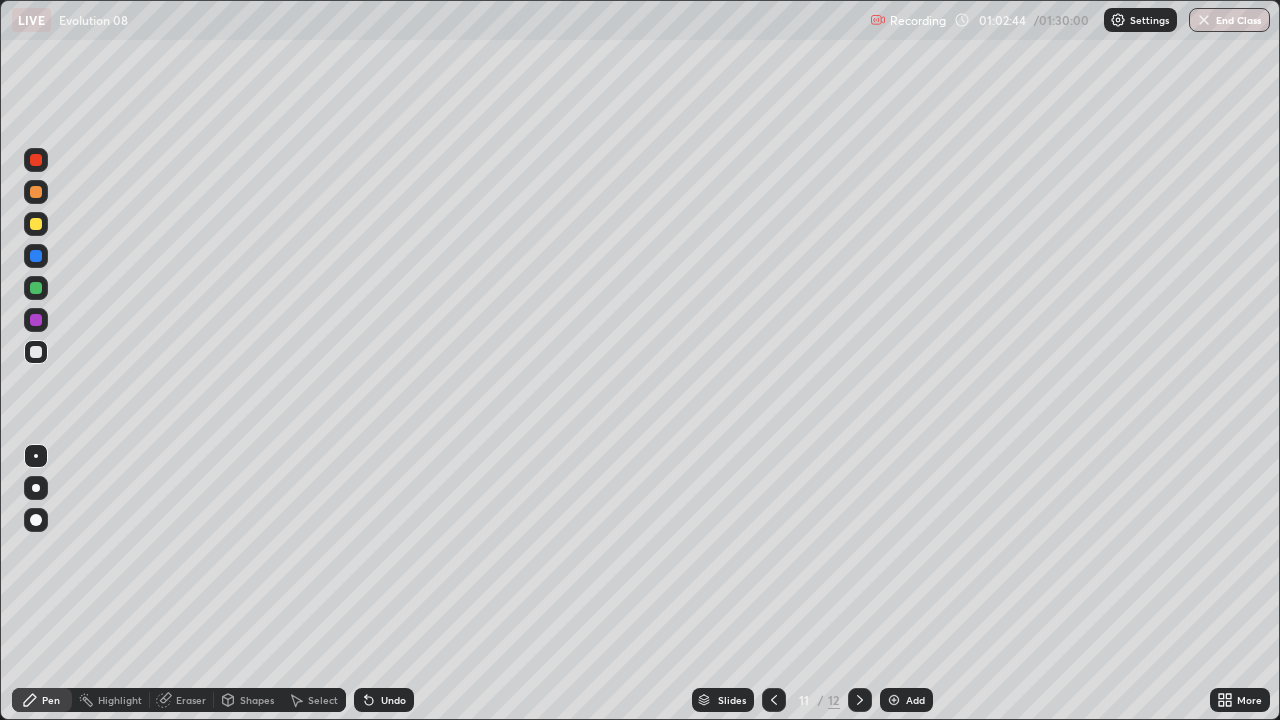 click at bounding box center [36, 192] 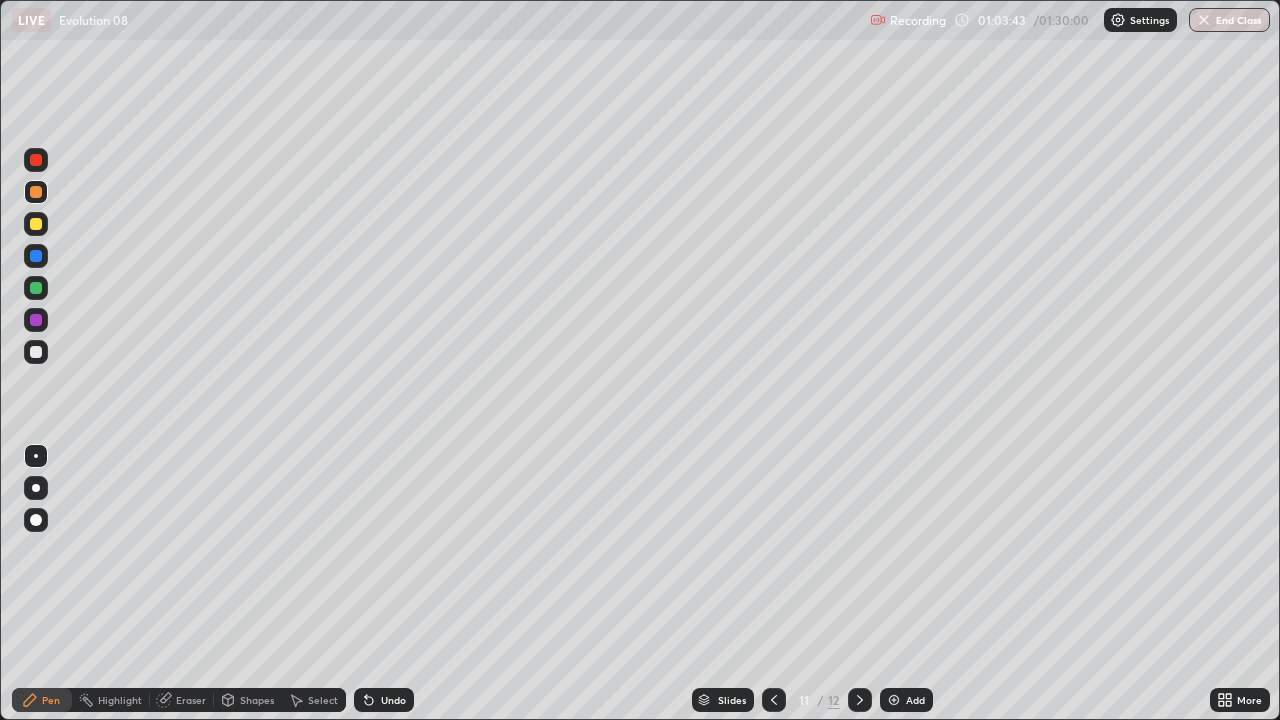 click at bounding box center [36, 352] 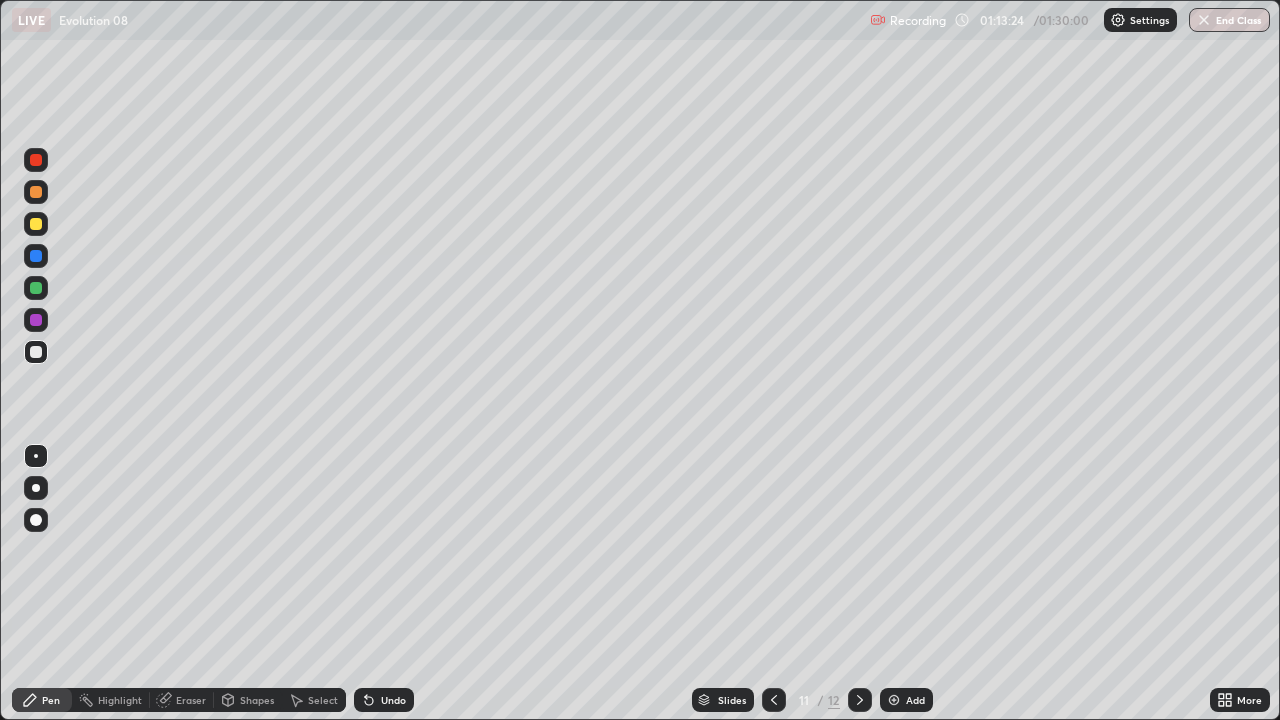 click on "Slides 11 / 12 Add" at bounding box center (812, 700) 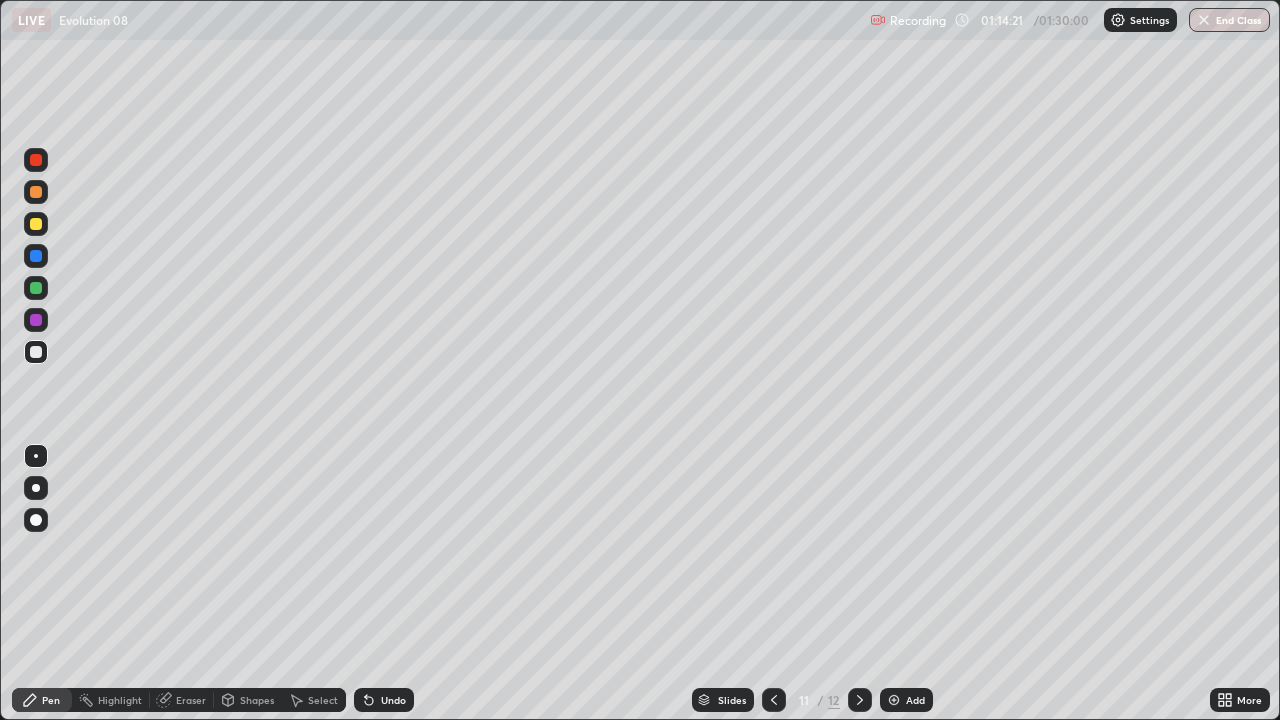 click 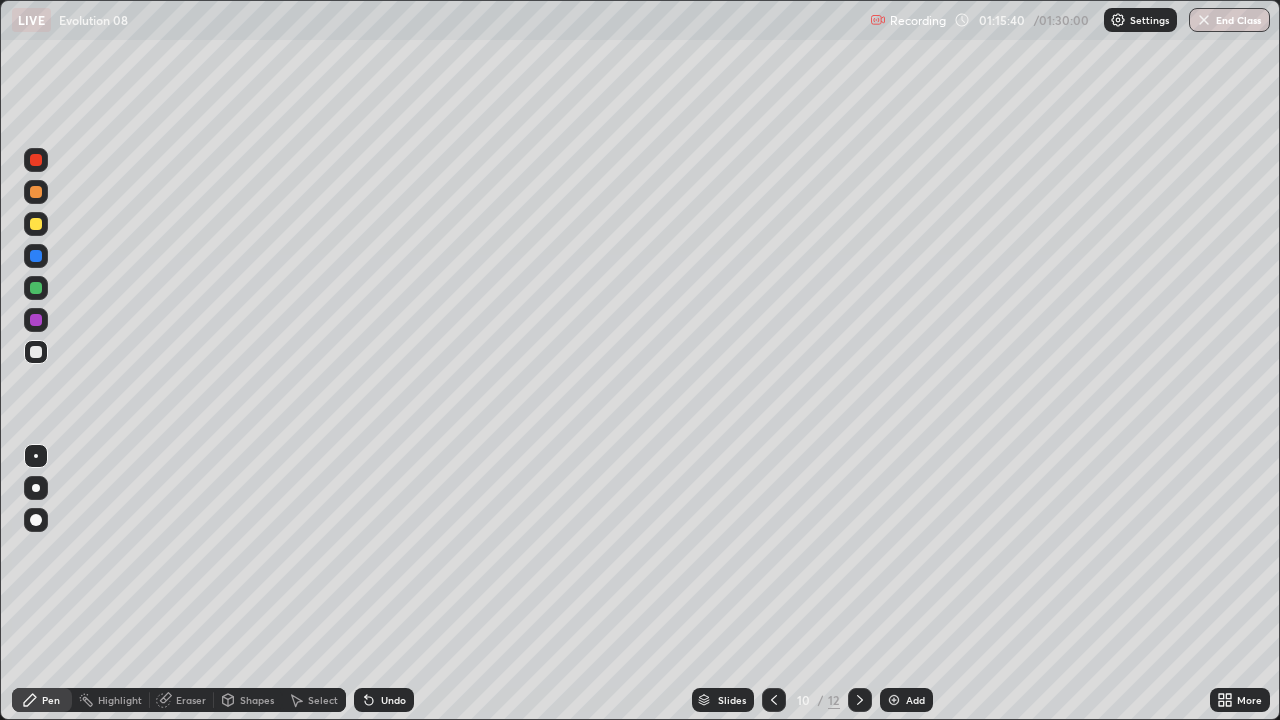 click 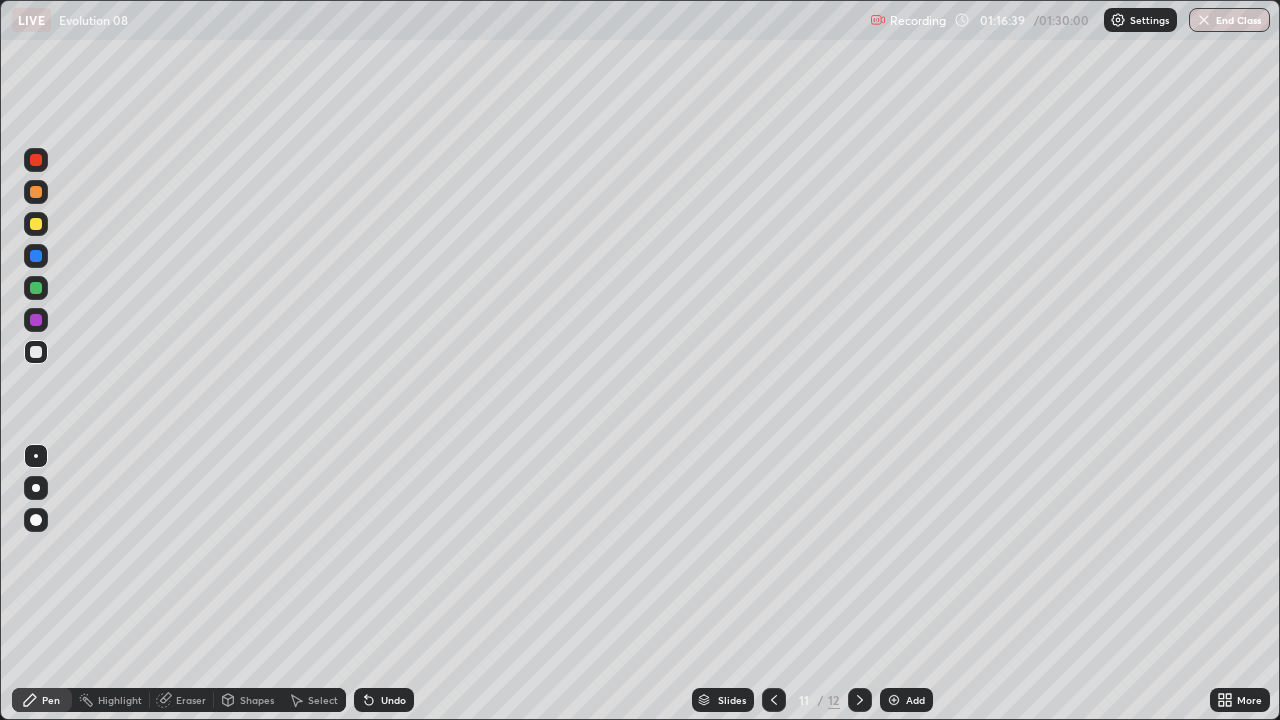 click at bounding box center (36, 224) 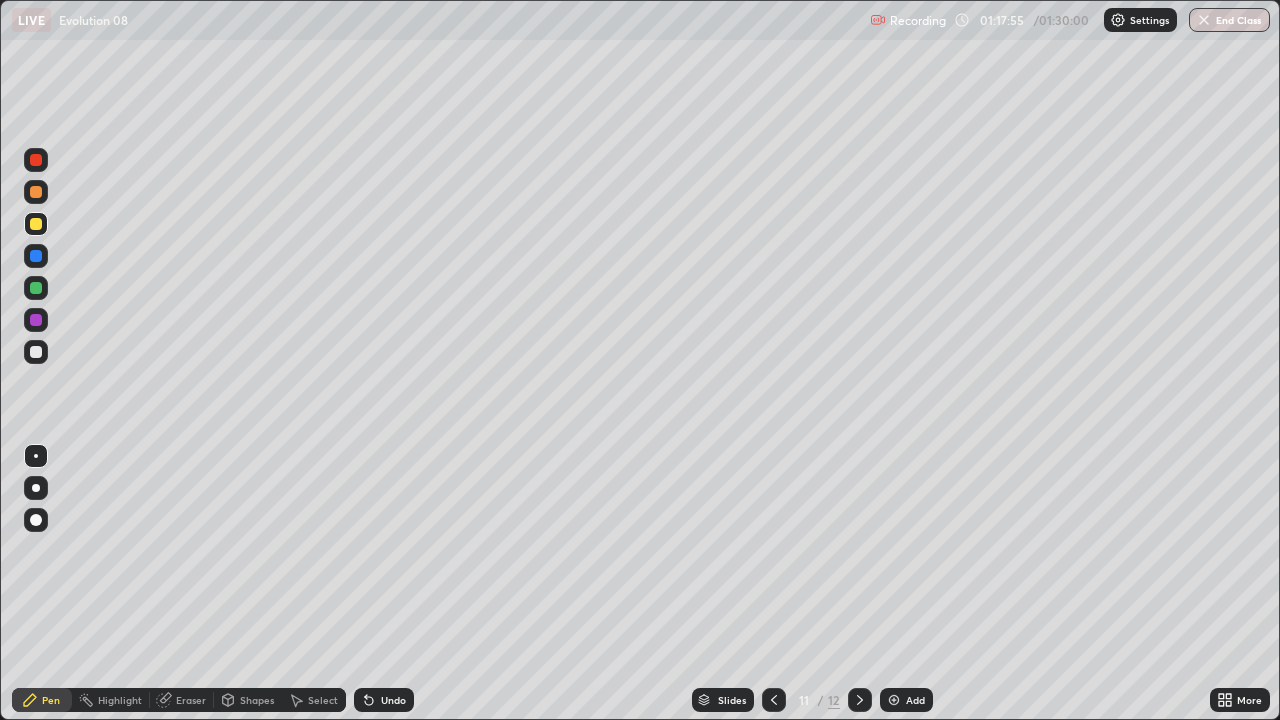 click at bounding box center (36, 352) 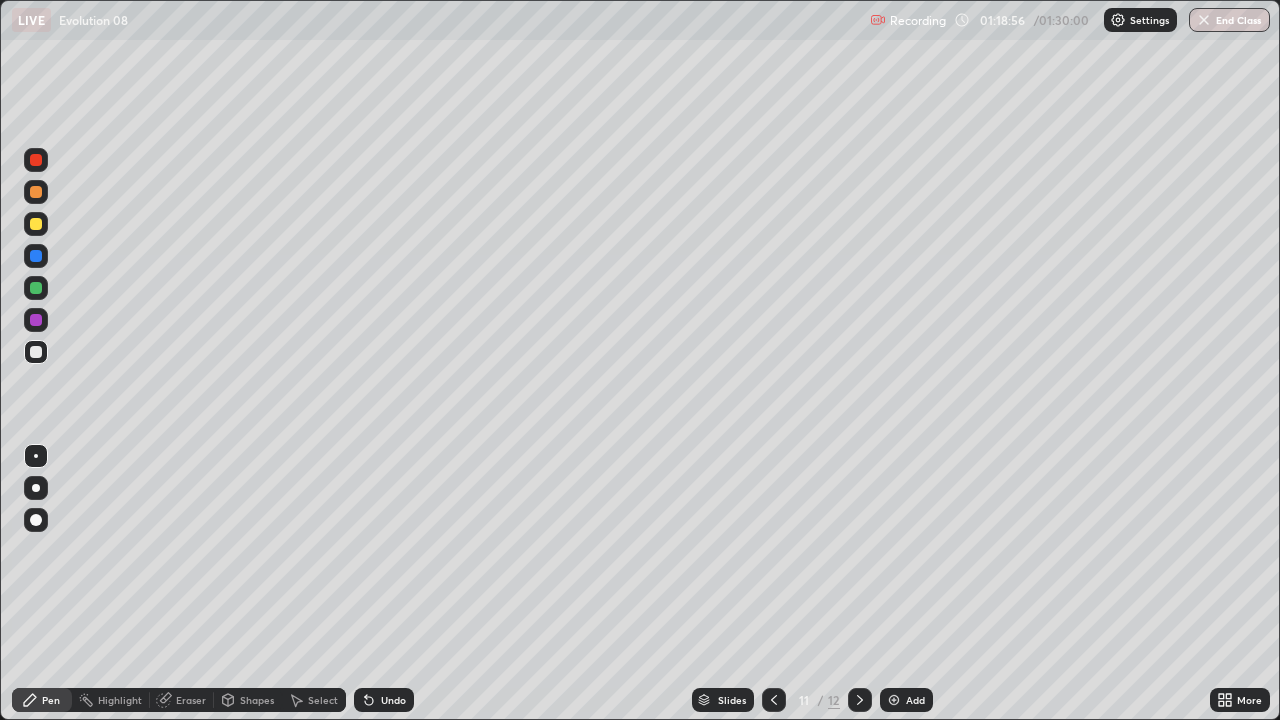 click on "Undo" at bounding box center [393, 700] 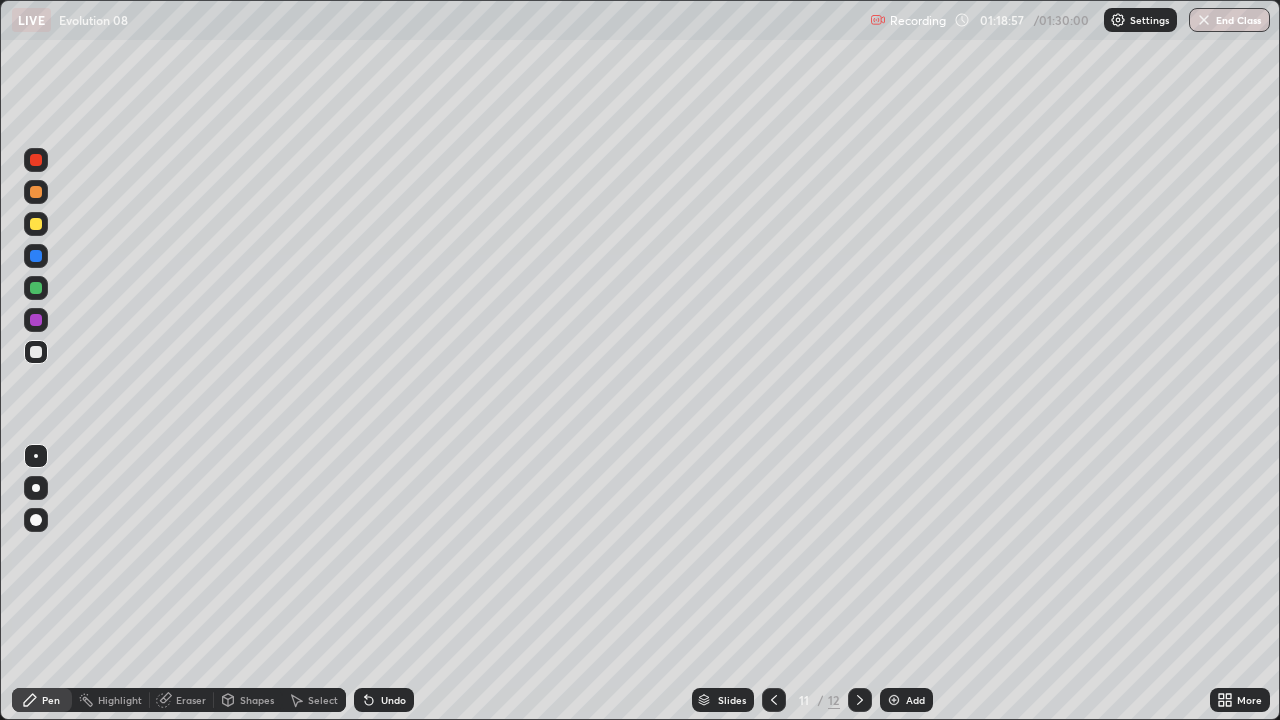click on "Undo" at bounding box center (384, 700) 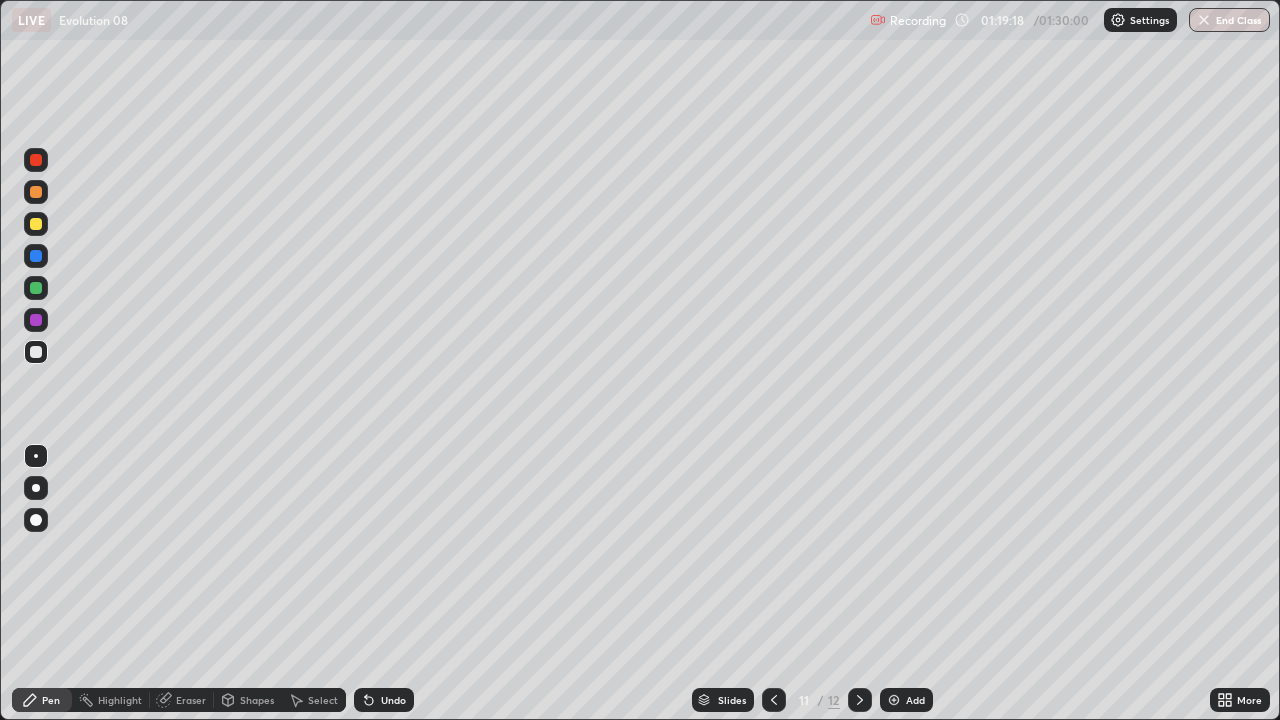click at bounding box center (36, 192) 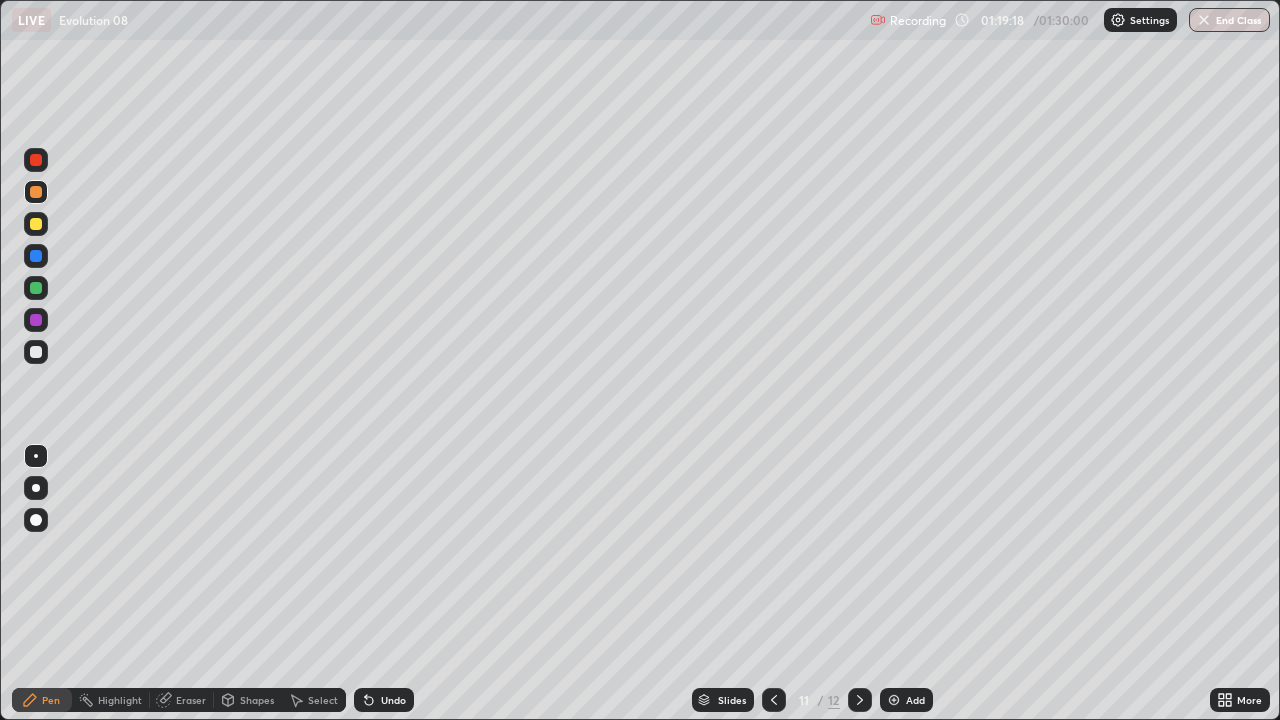 click at bounding box center [36, 224] 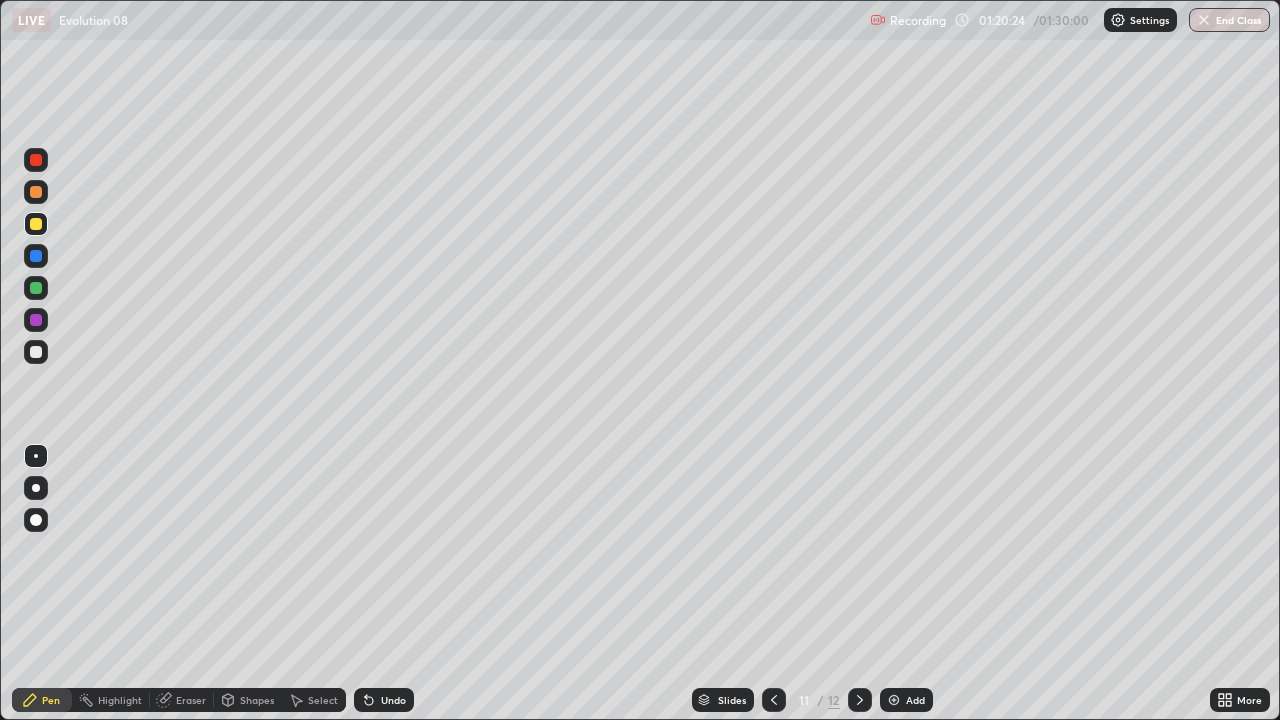 click at bounding box center (36, 160) 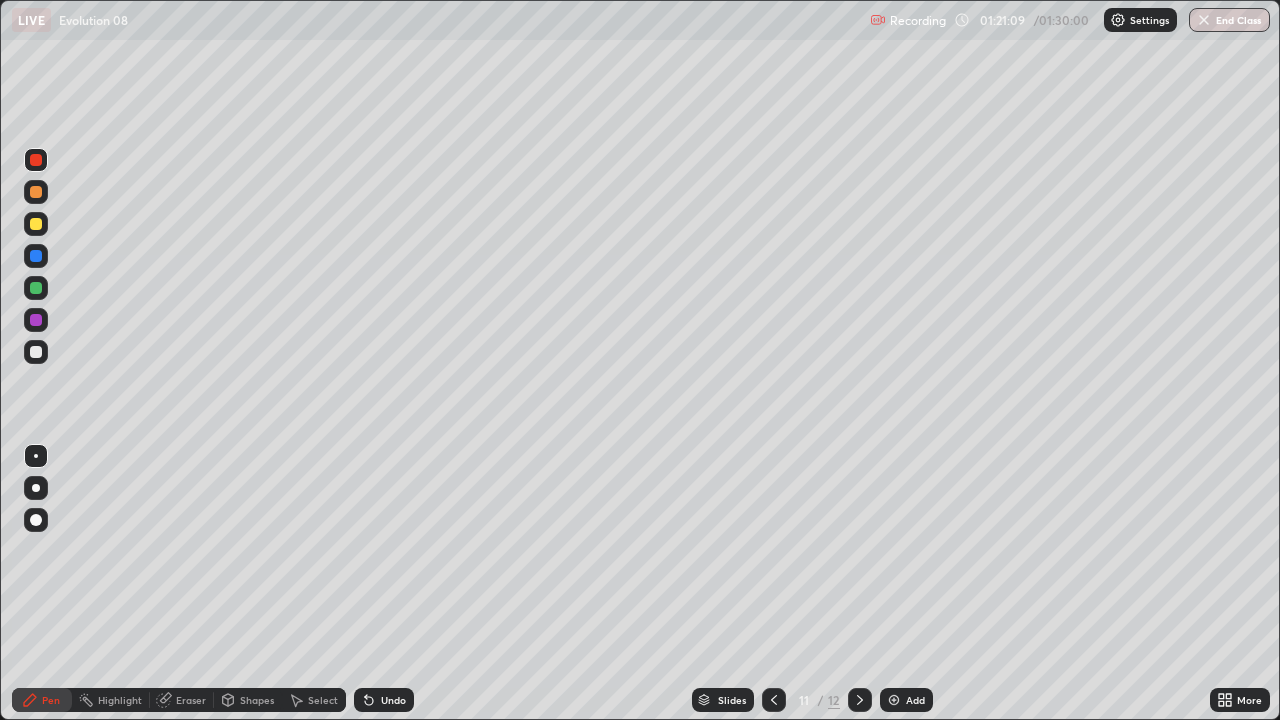 click at bounding box center (36, 352) 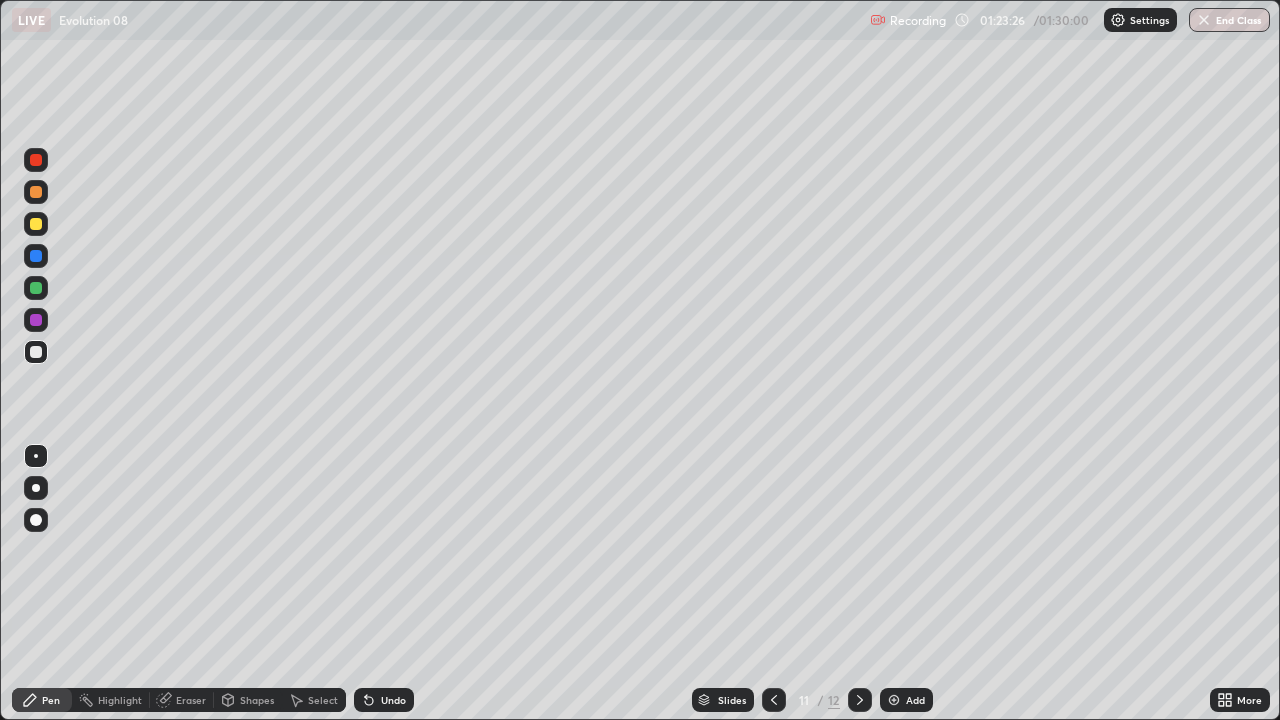 click at bounding box center (36, 288) 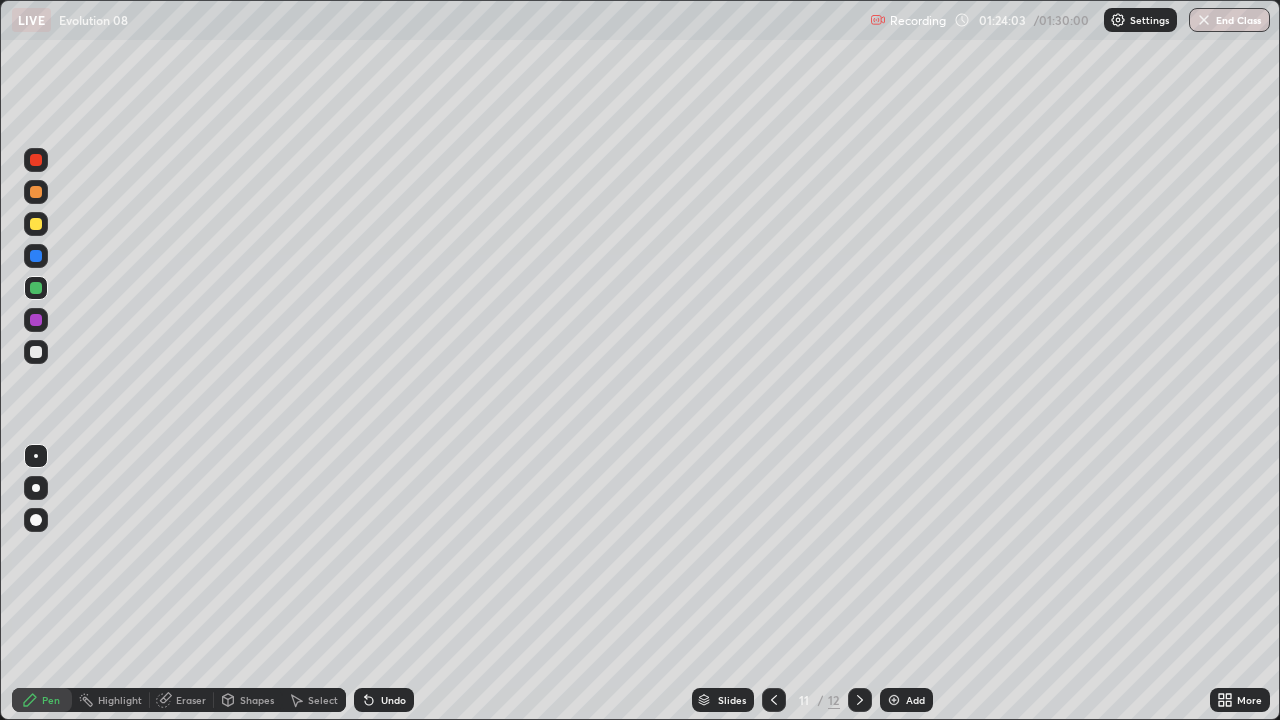 click on "Undo" at bounding box center (393, 700) 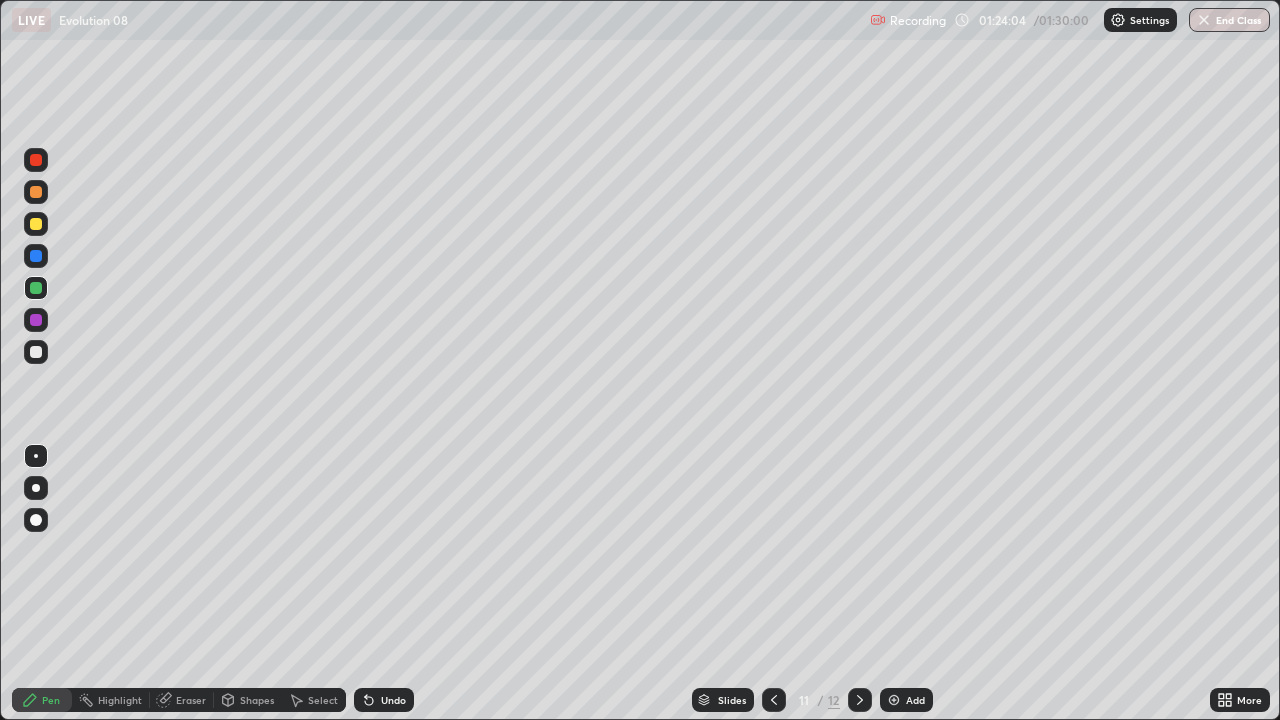 click on "Undo" at bounding box center [384, 700] 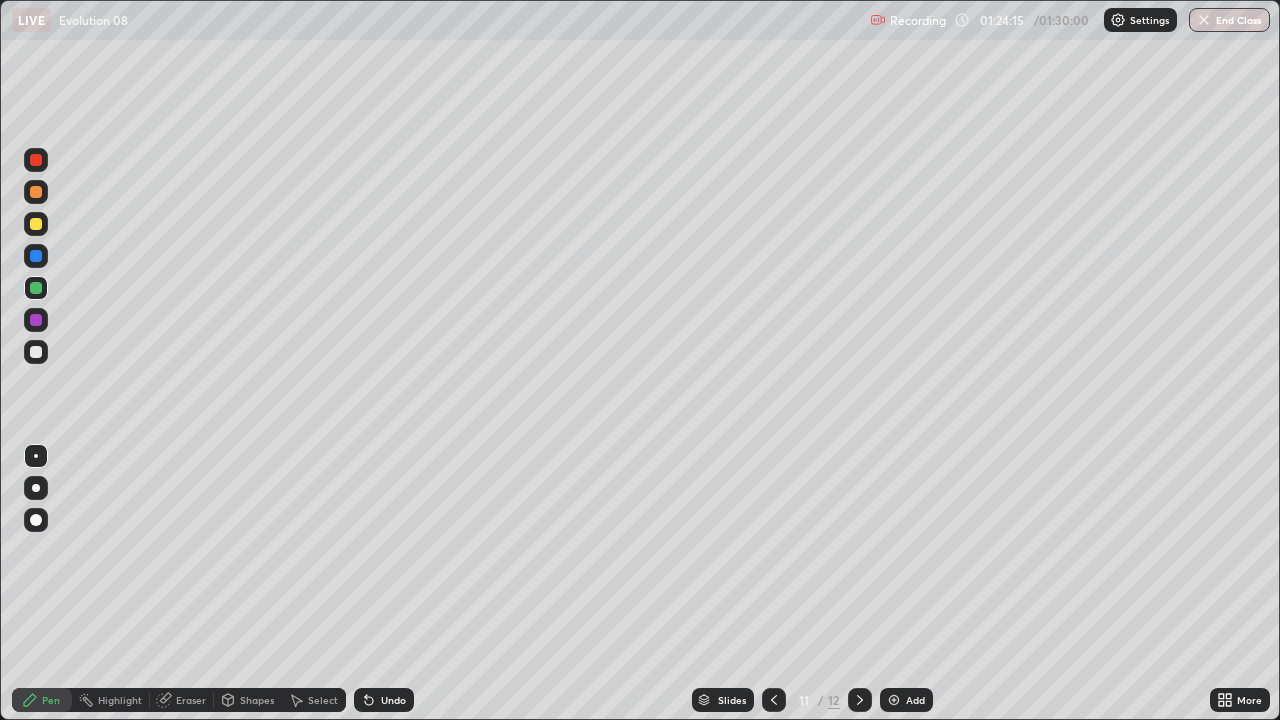 click at bounding box center [36, 352] 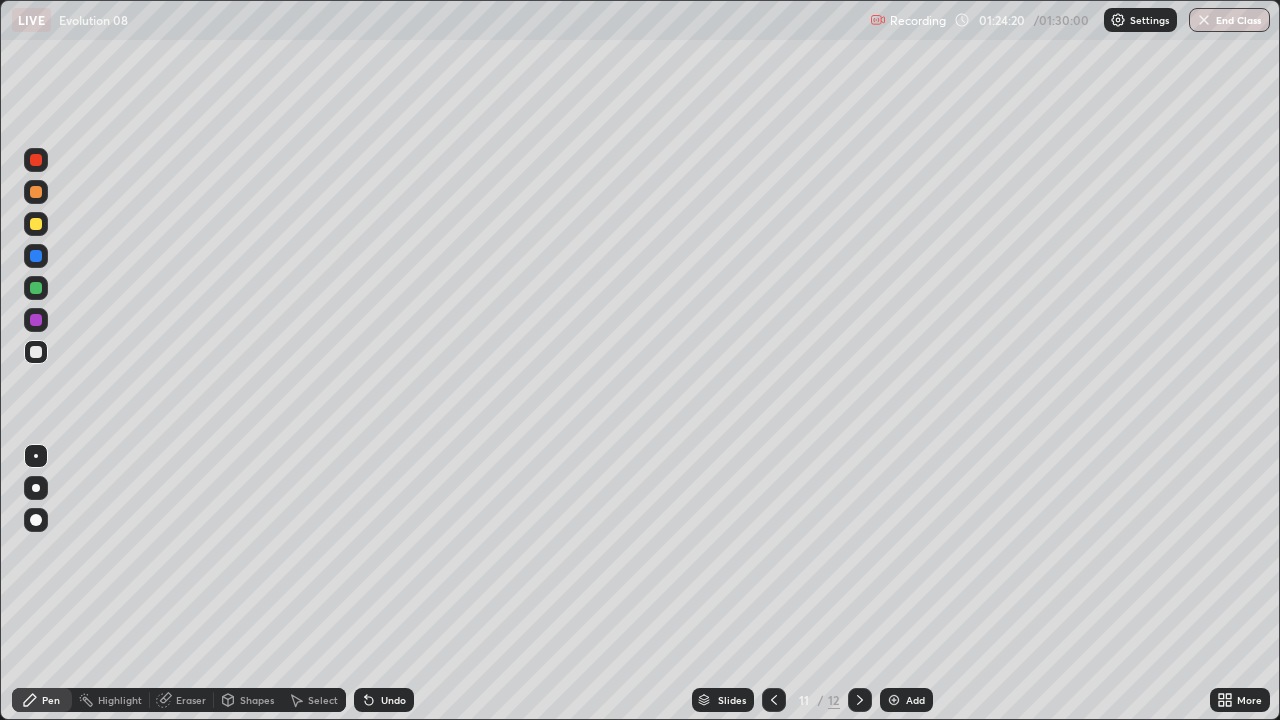 click at bounding box center (36, 224) 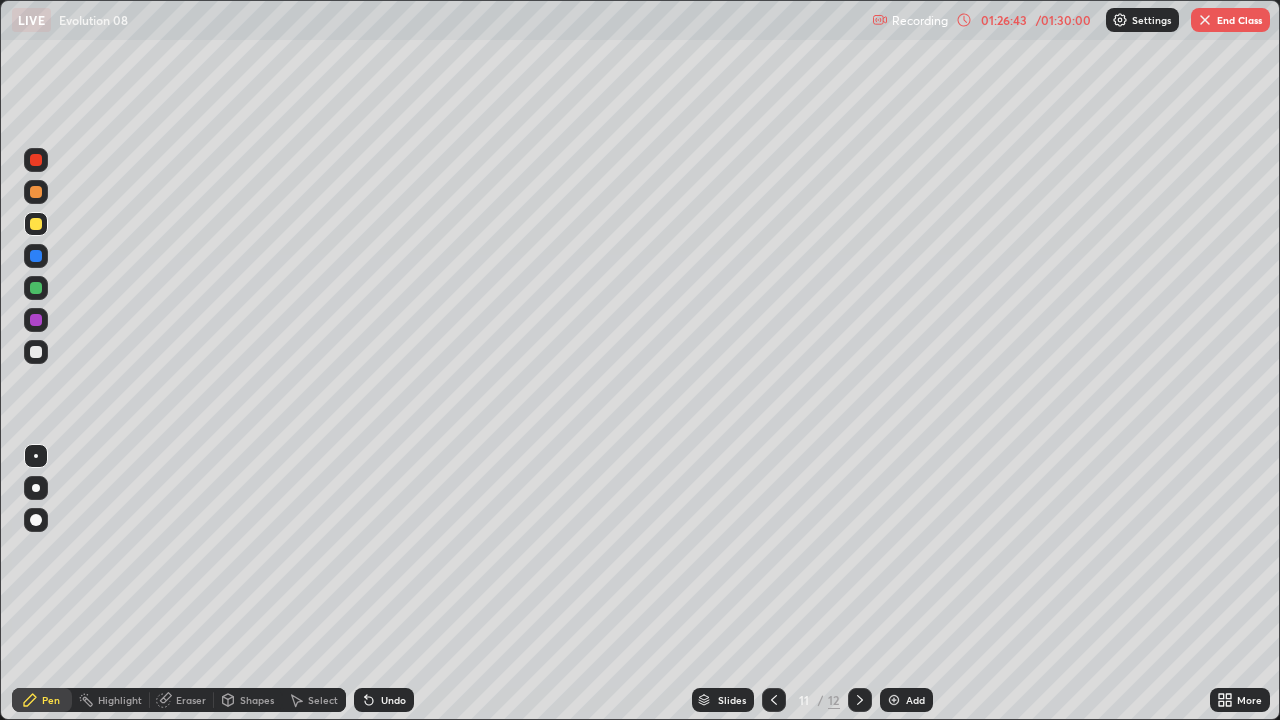 click on "Add" at bounding box center (915, 700) 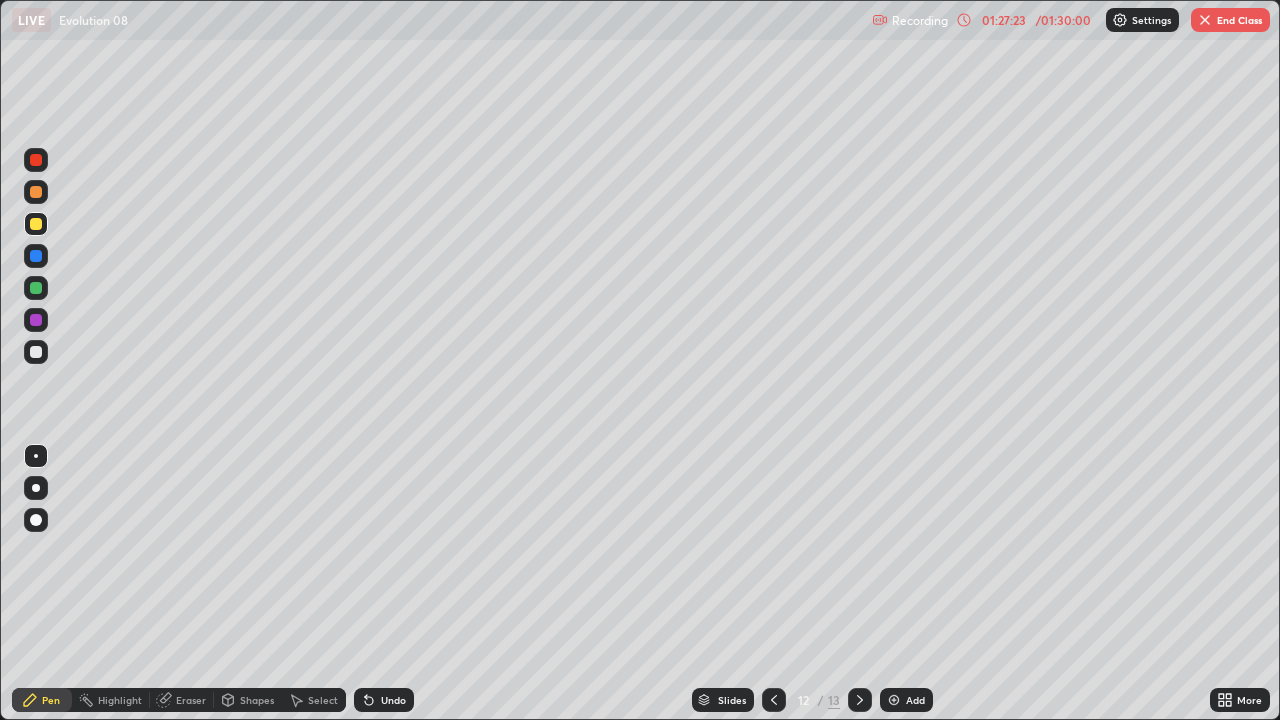 click at bounding box center (36, 352) 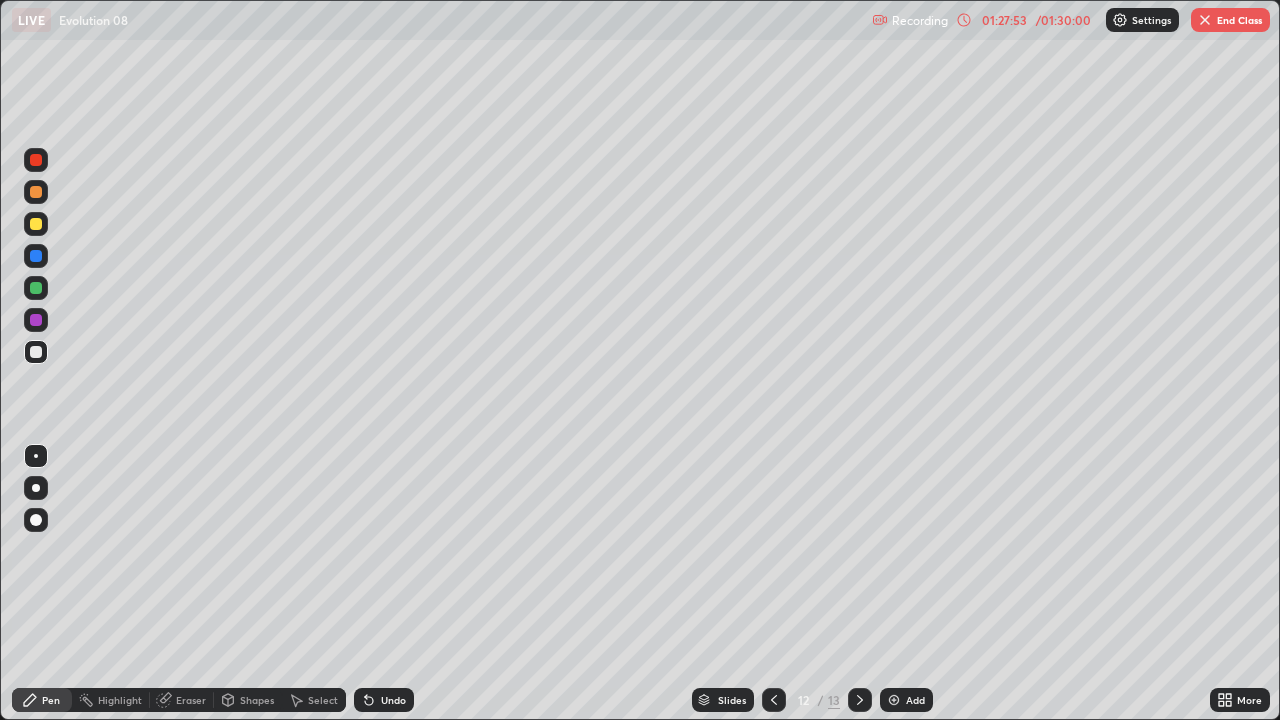 click at bounding box center (36, 160) 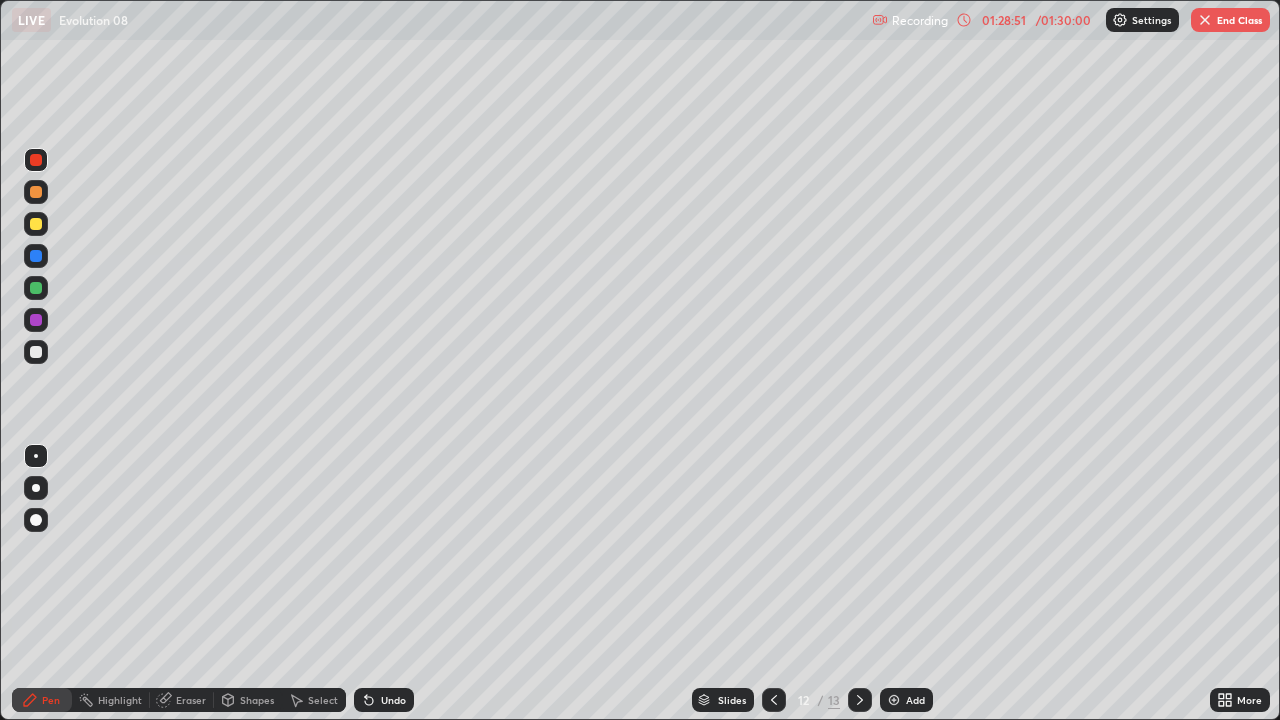 click on "Add" at bounding box center (915, 700) 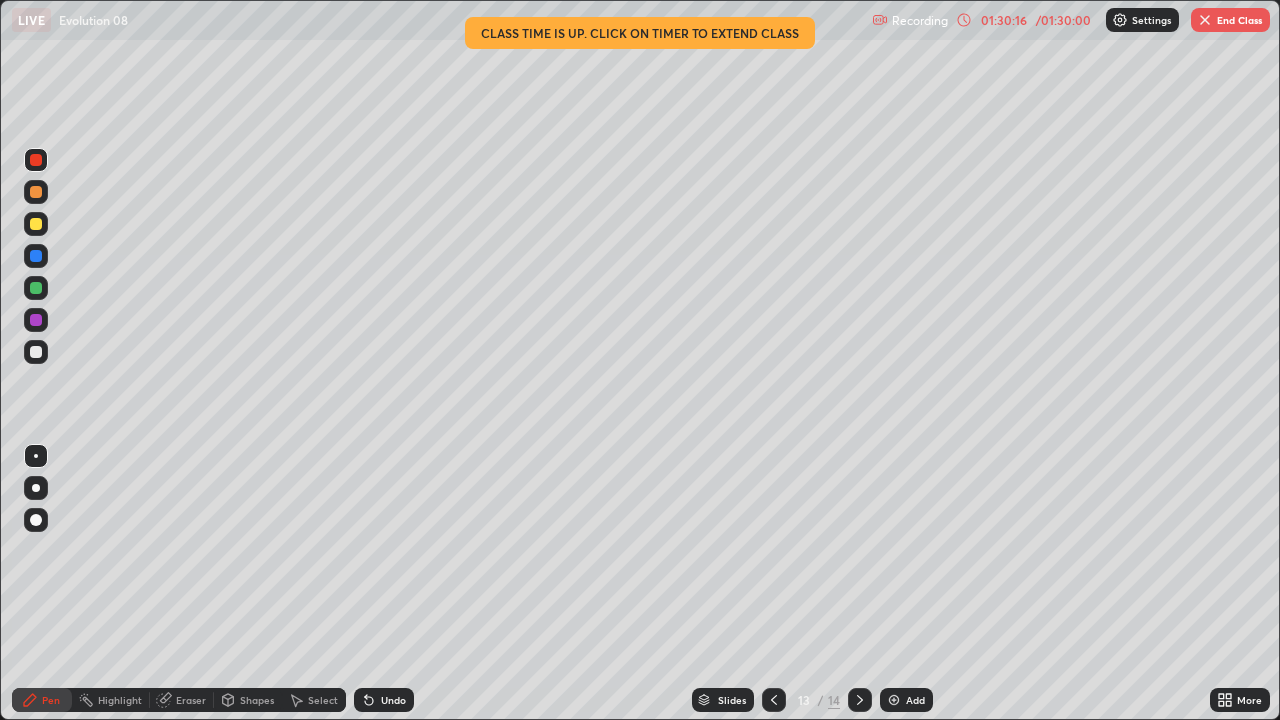 click on "End Class" at bounding box center [1230, 20] 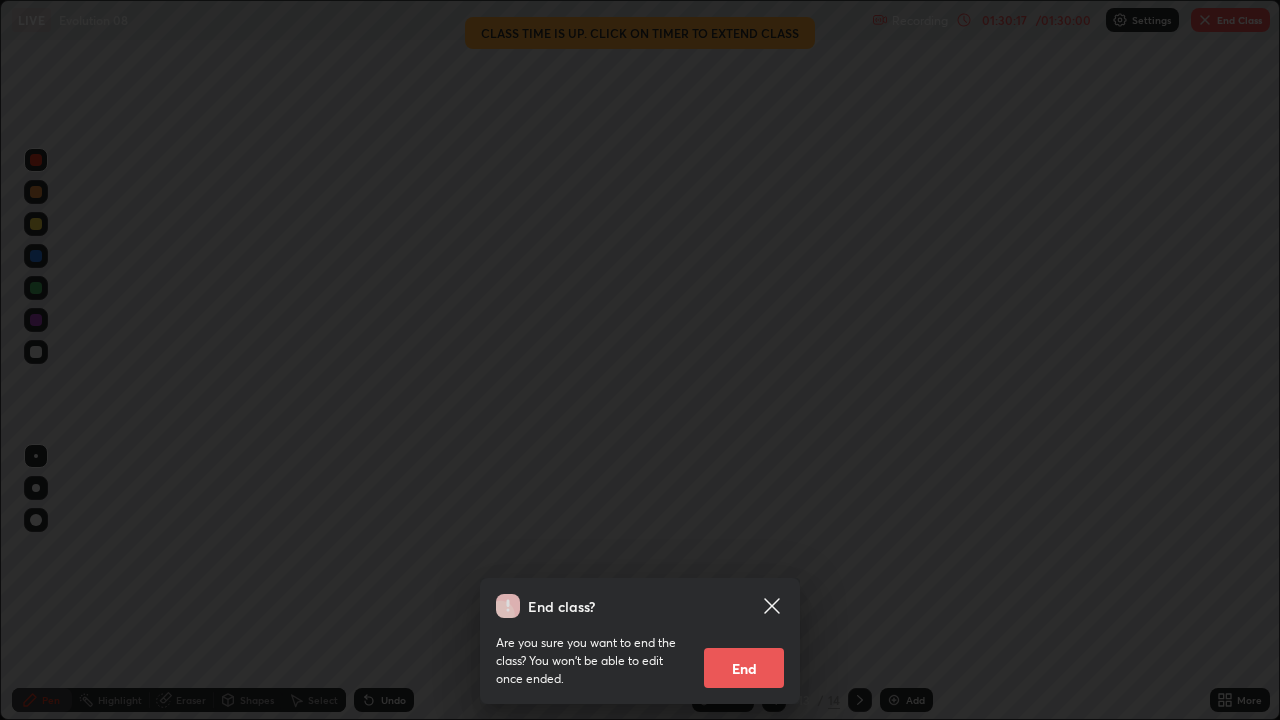 click on "End" at bounding box center (744, 668) 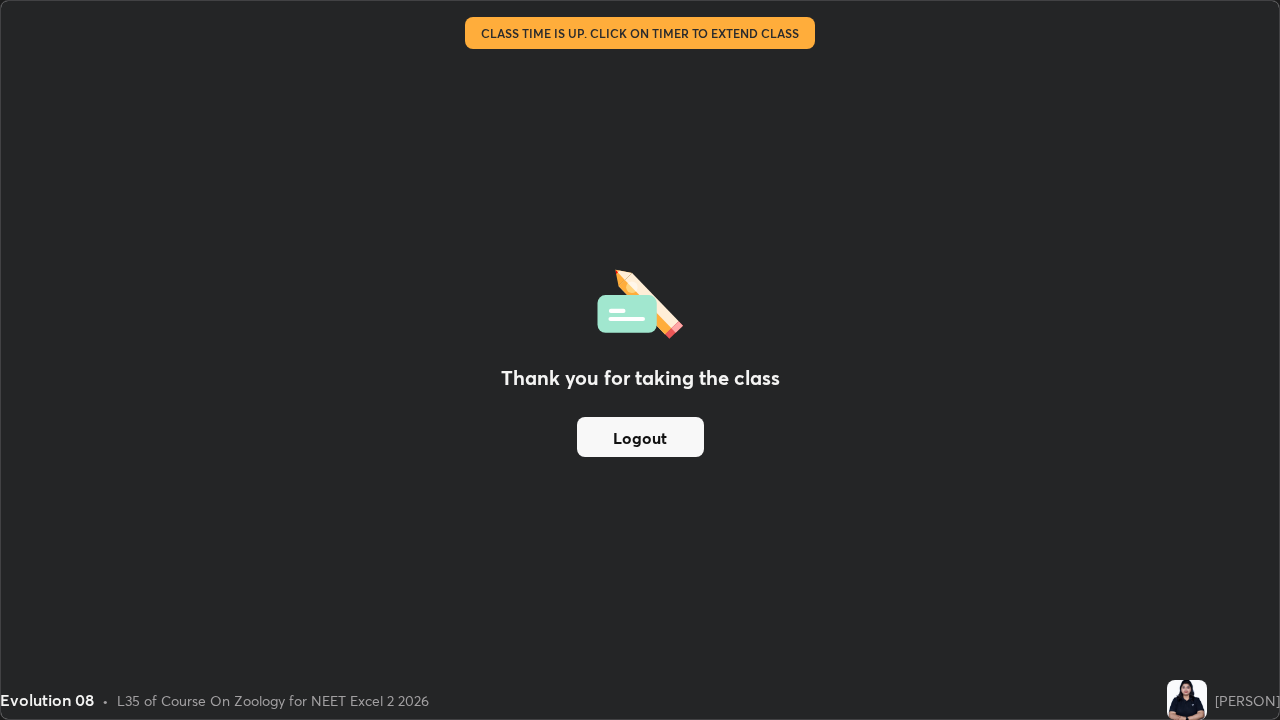 click on "Thank you for taking the class Logout" at bounding box center (640, 360) 